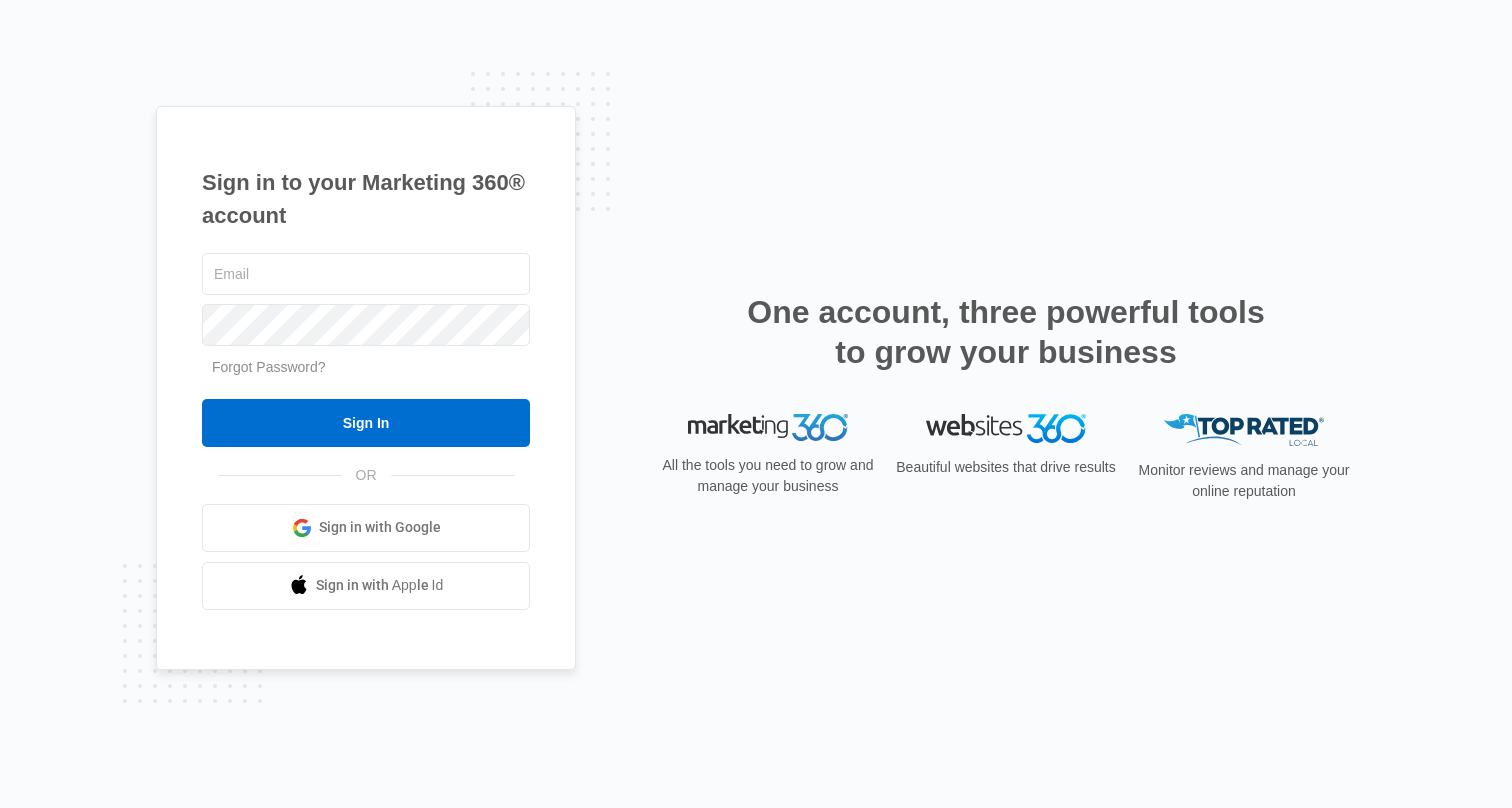 scroll, scrollTop: 0, scrollLeft: 0, axis: both 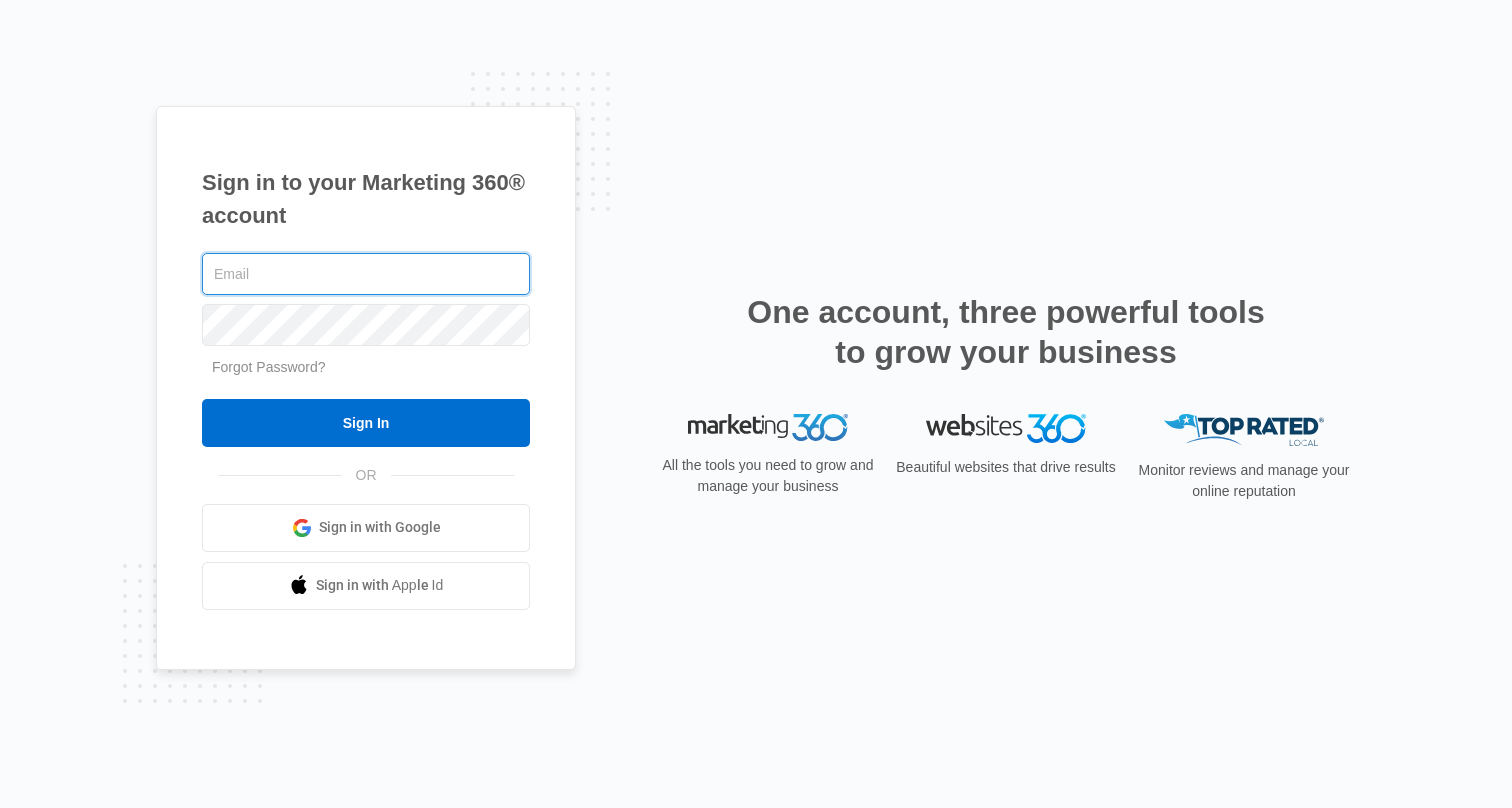 type on "[EMAIL]" 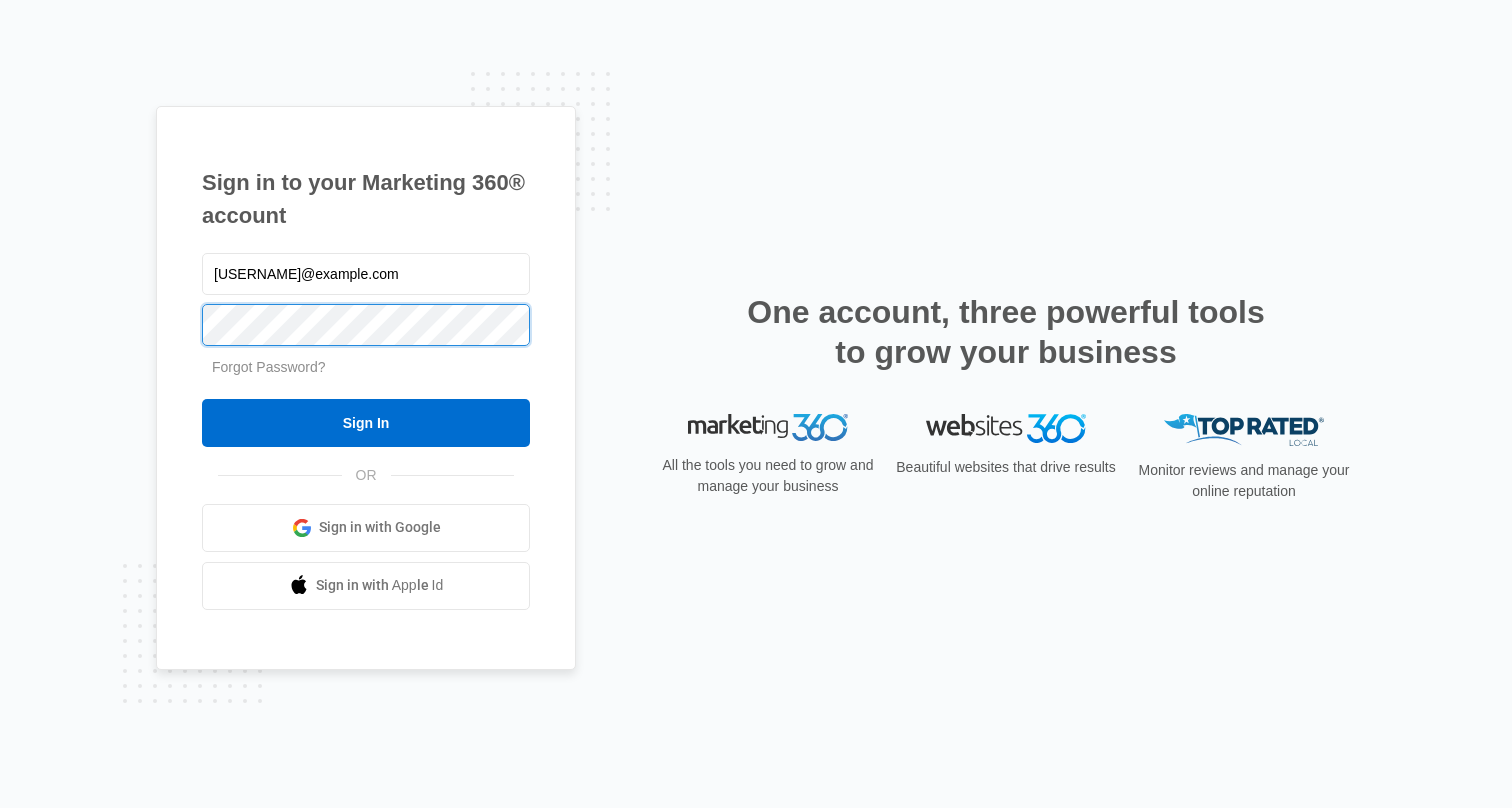 click on "Sign In" at bounding box center (366, 423) 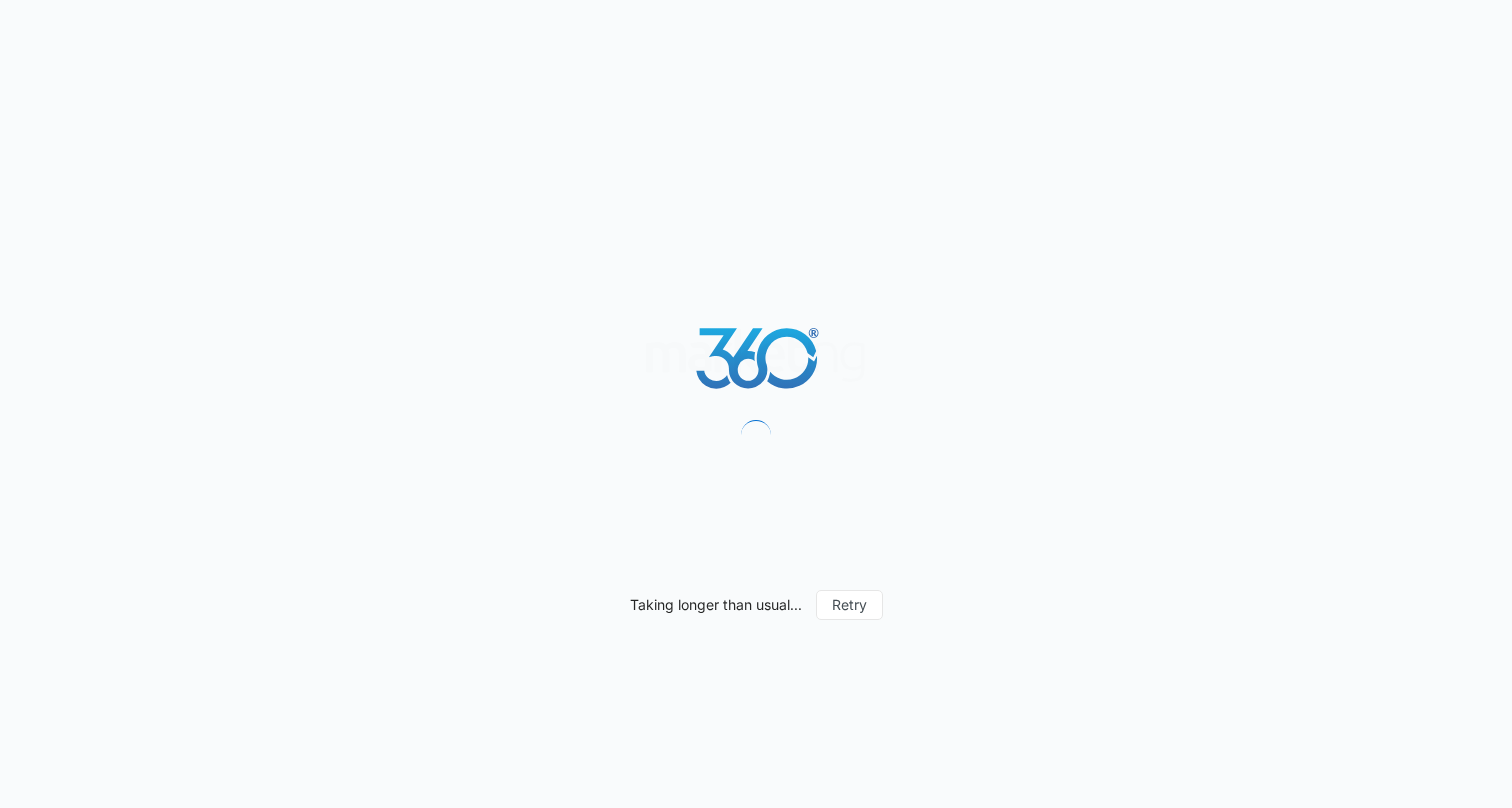 scroll, scrollTop: 0, scrollLeft: 0, axis: both 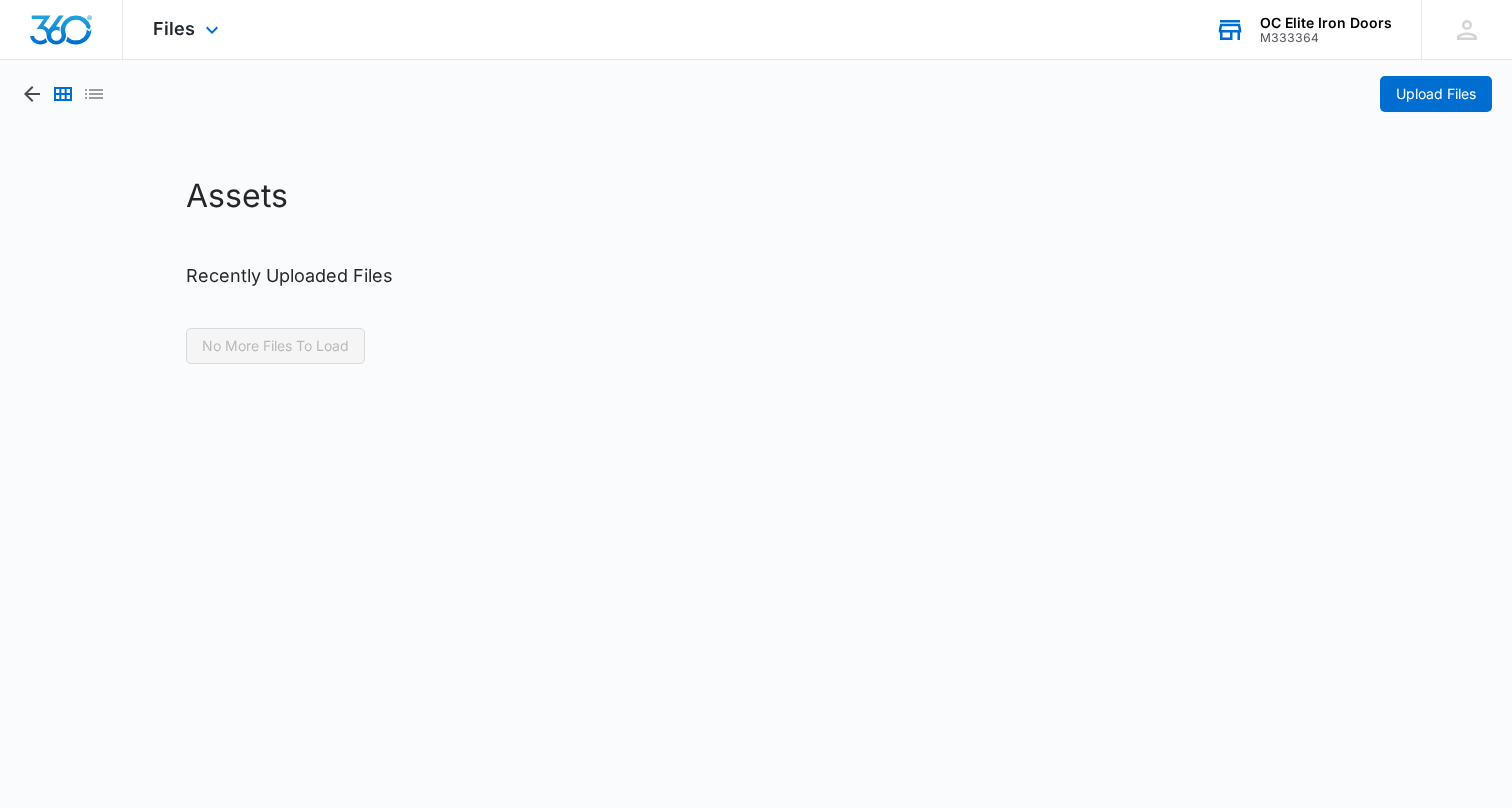 click 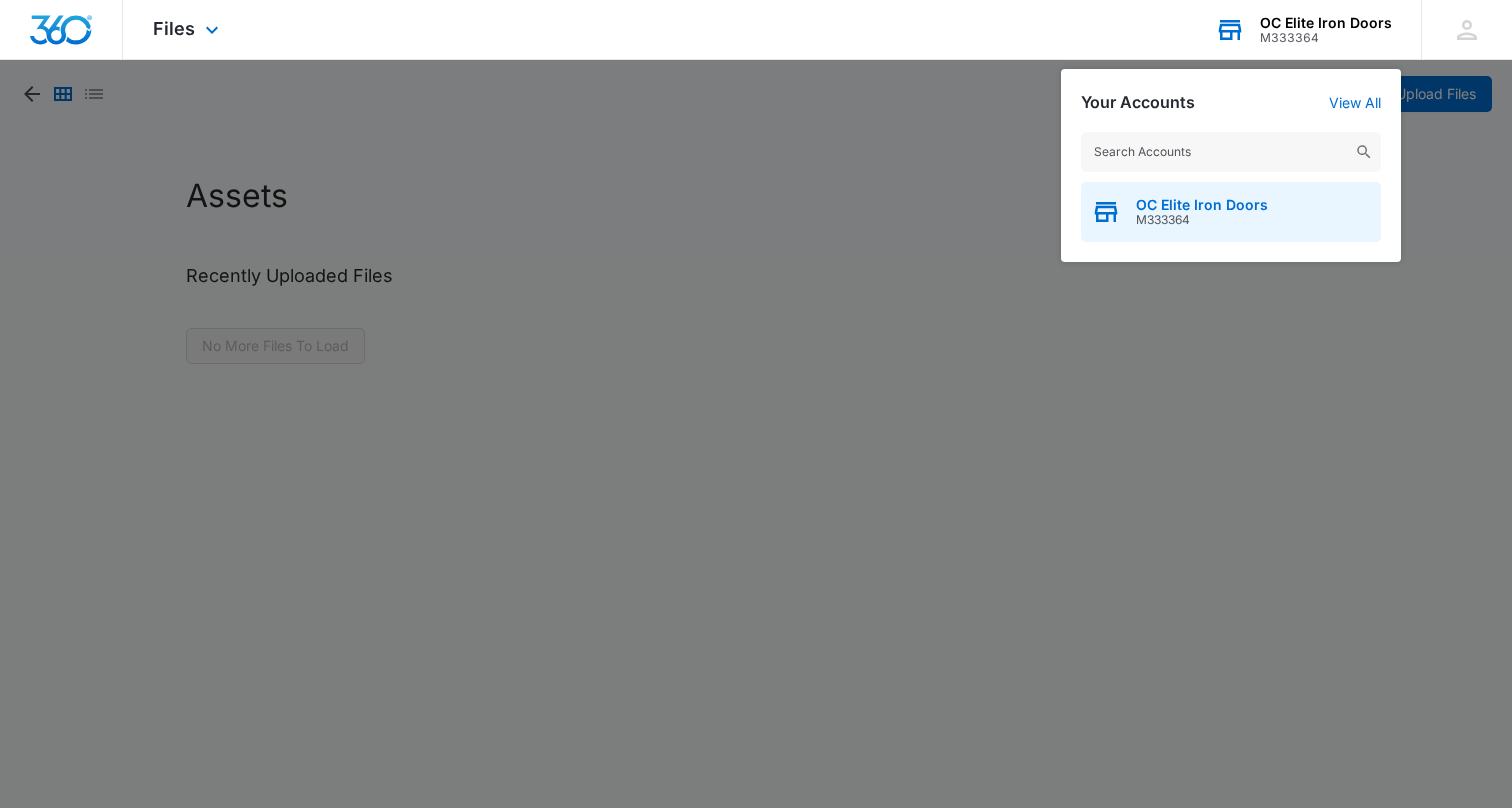 click 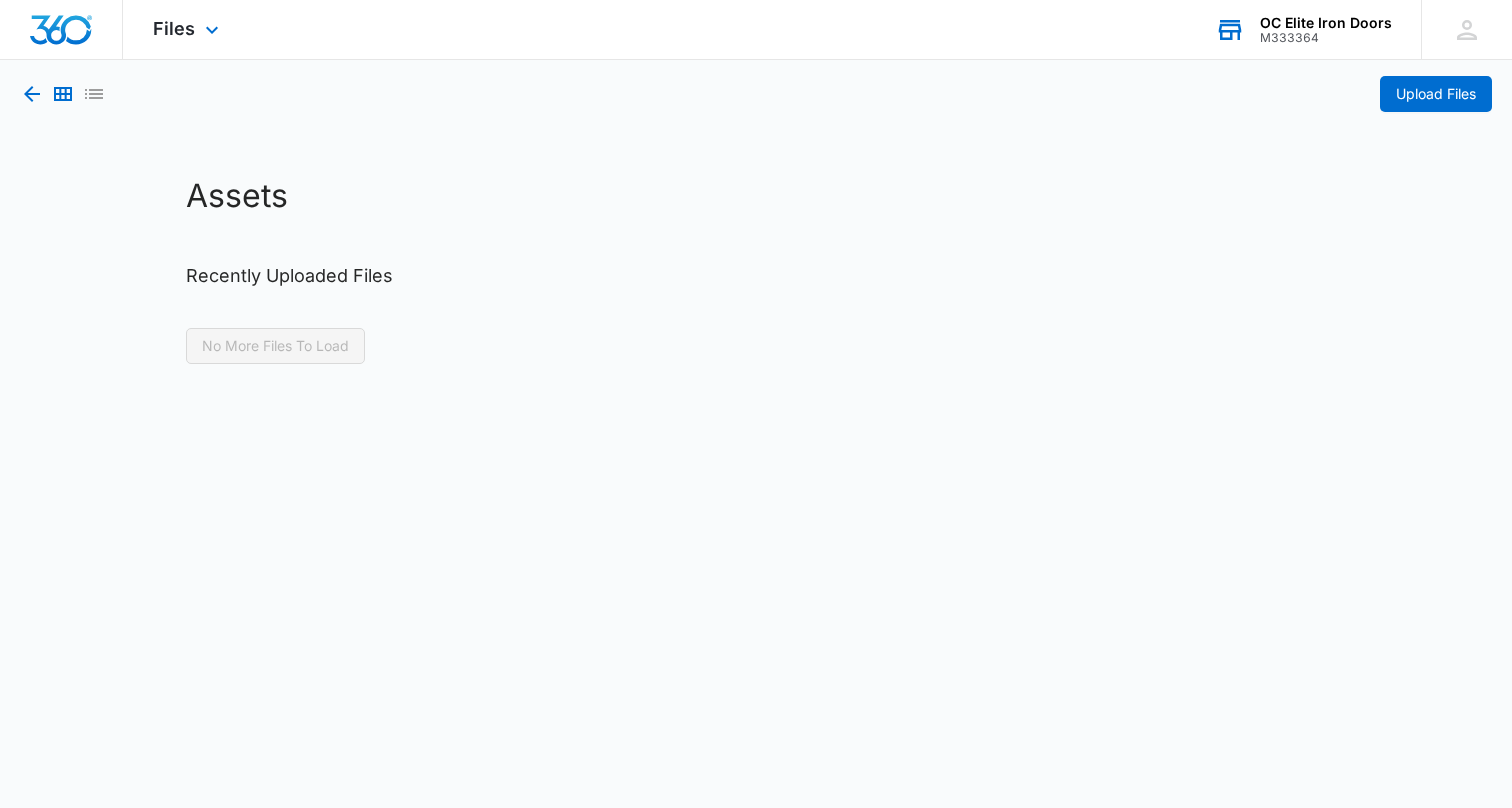 click 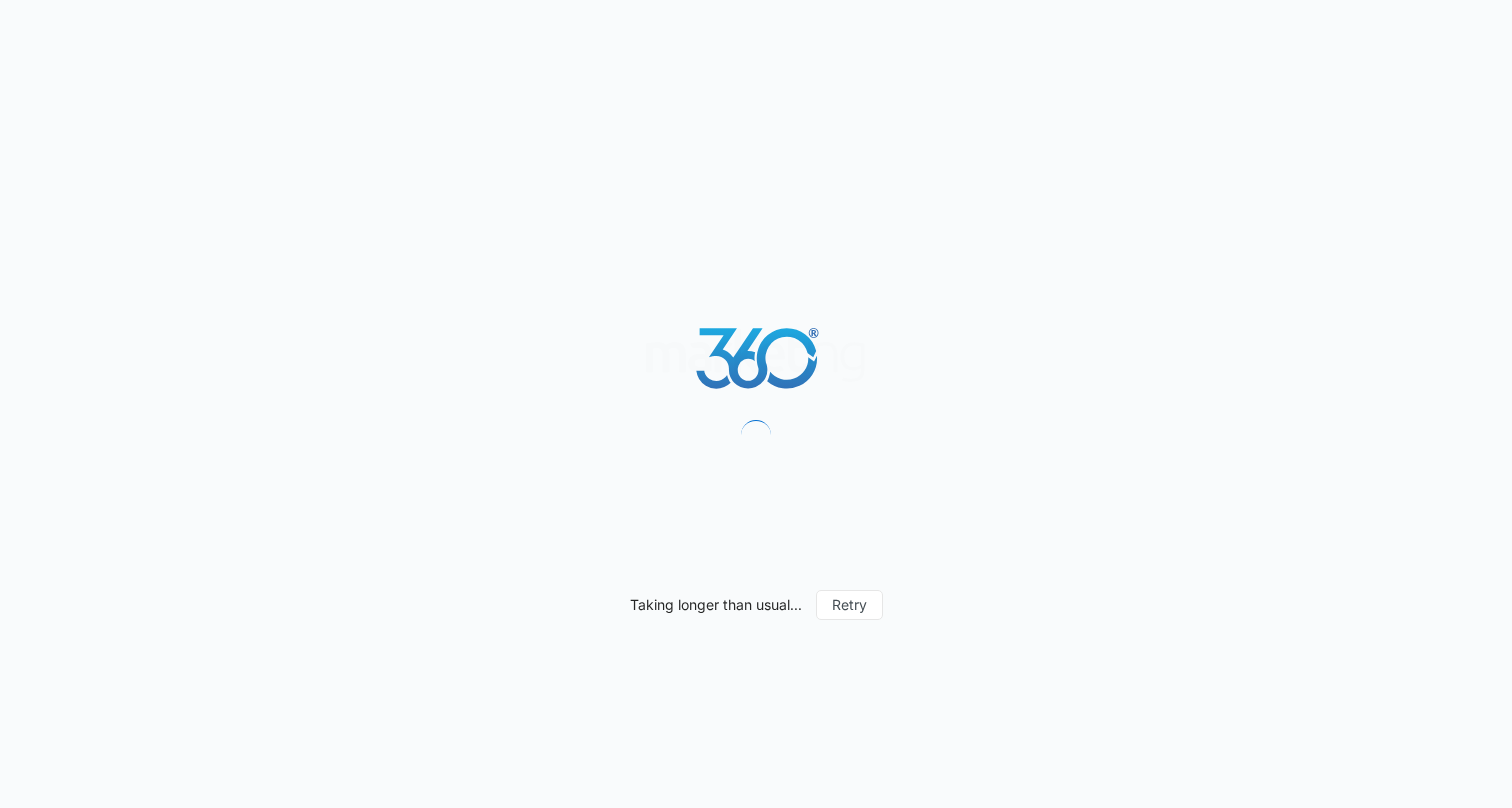 scroll, scrollTop: 0, scrollLeft: 0, axis: both 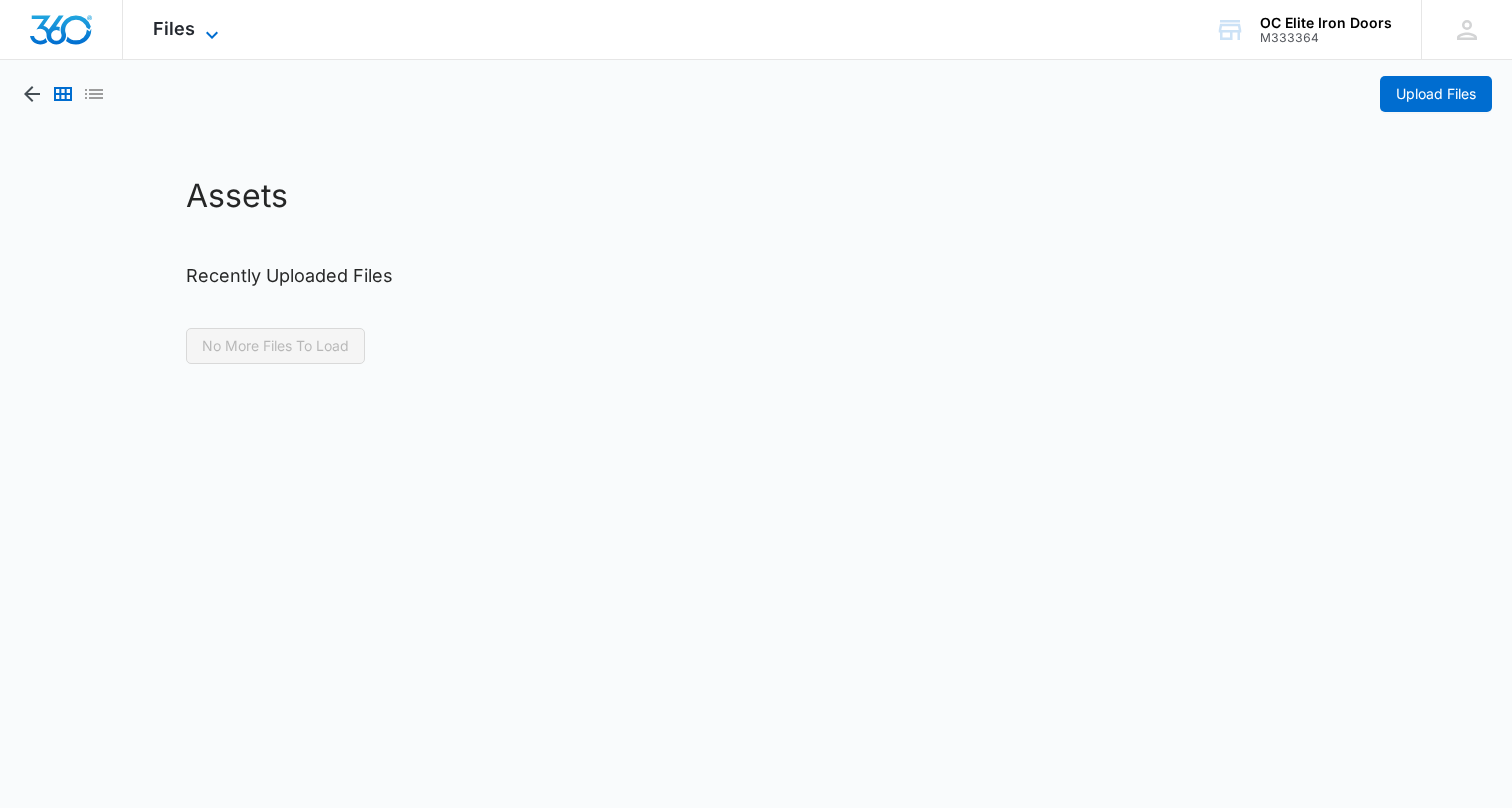 click on "Files" at bounding box center [174, 28] 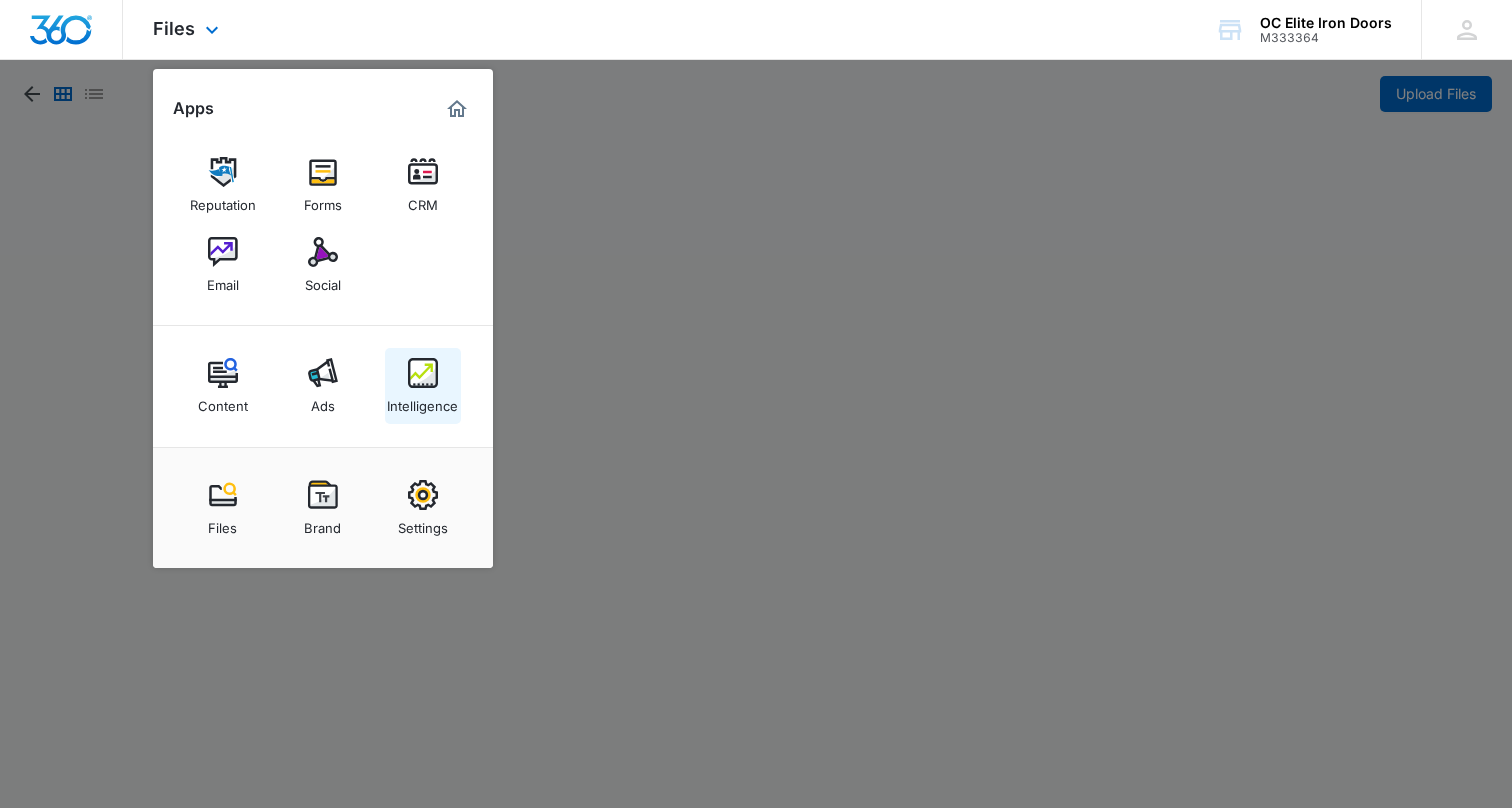 click on "Intelligence" at bounding box center (422, 401) 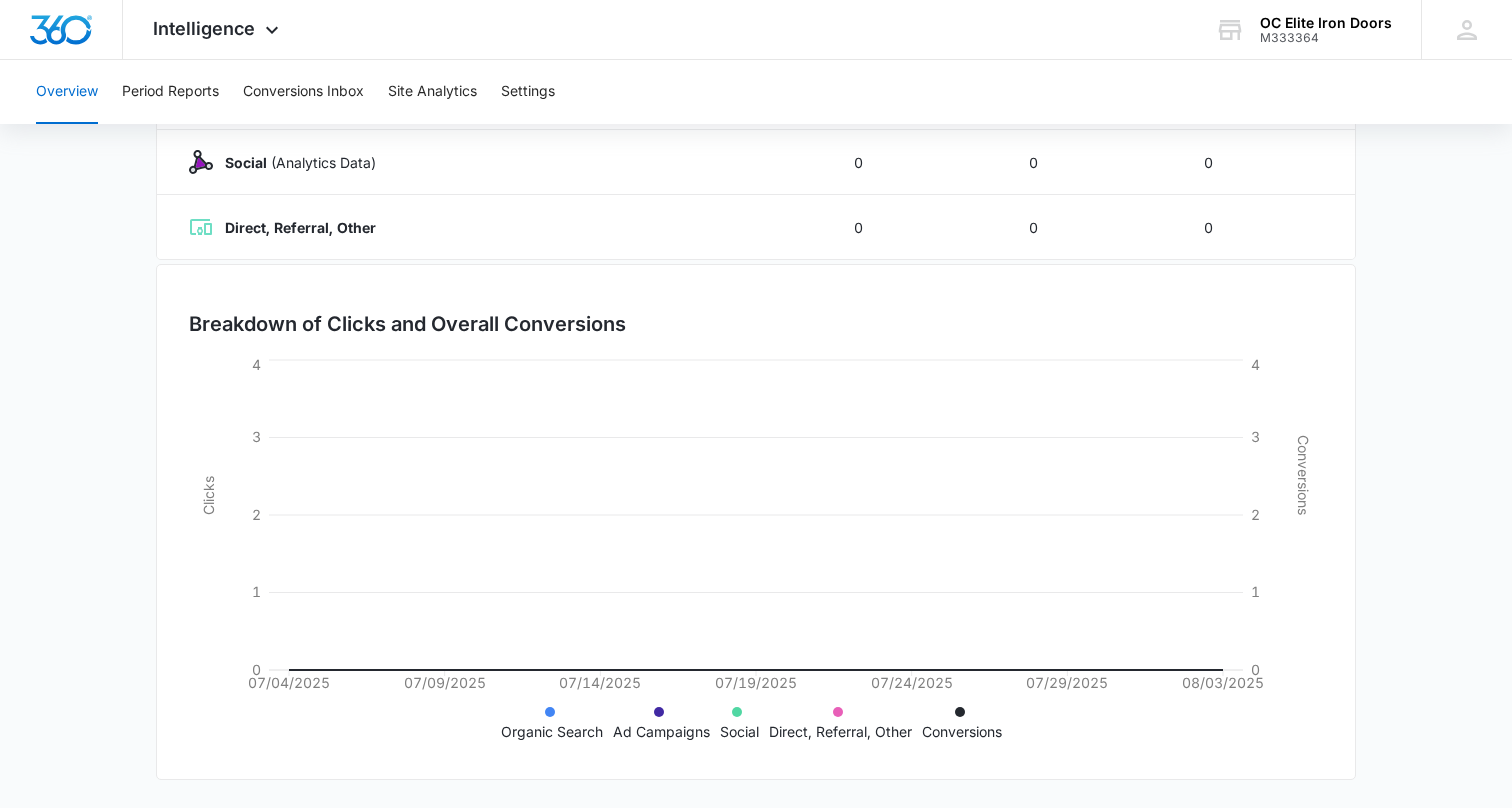 scroll, scrollTop: 430, scrollLeft: 0, axis: vertical 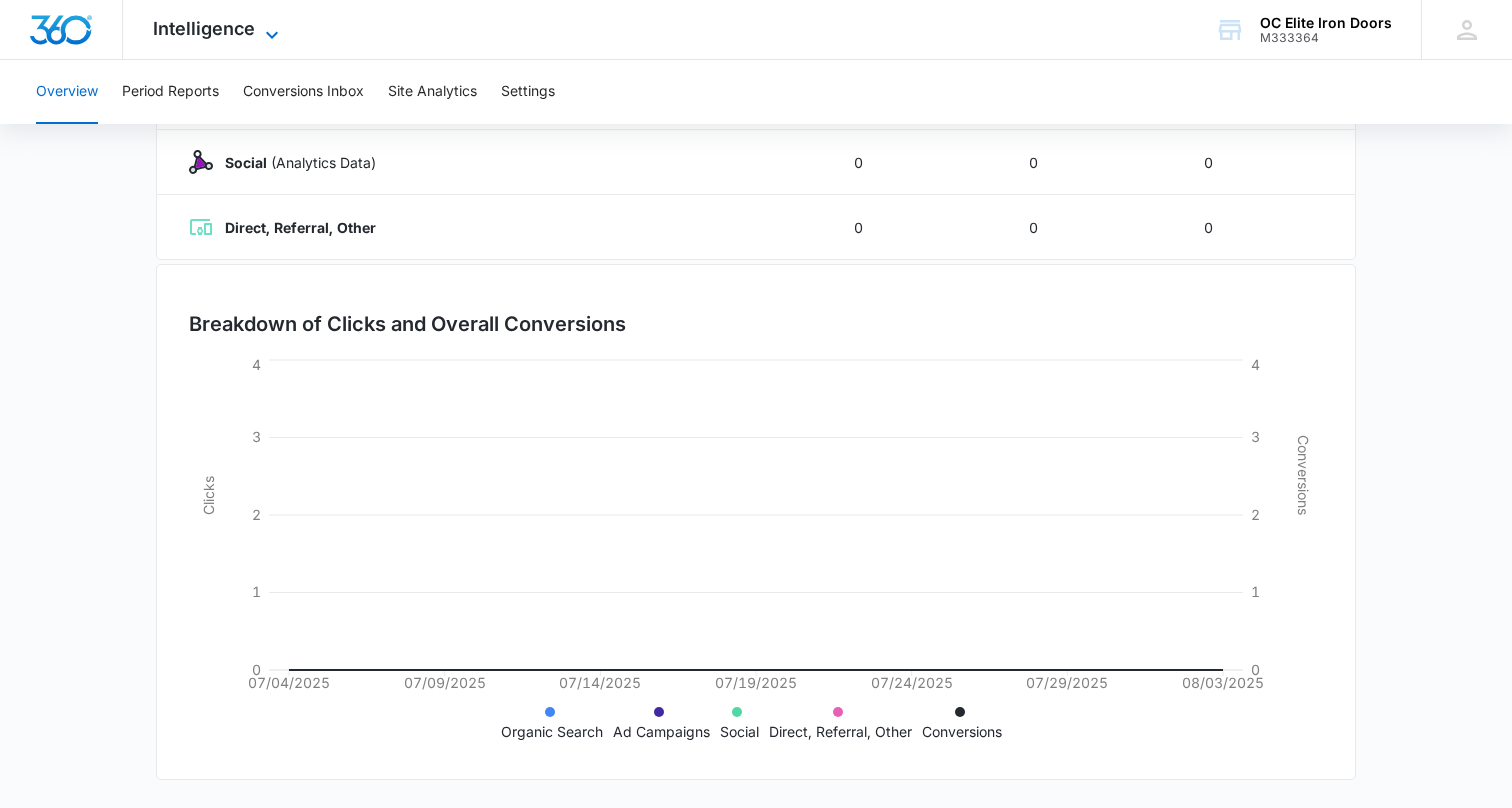 click 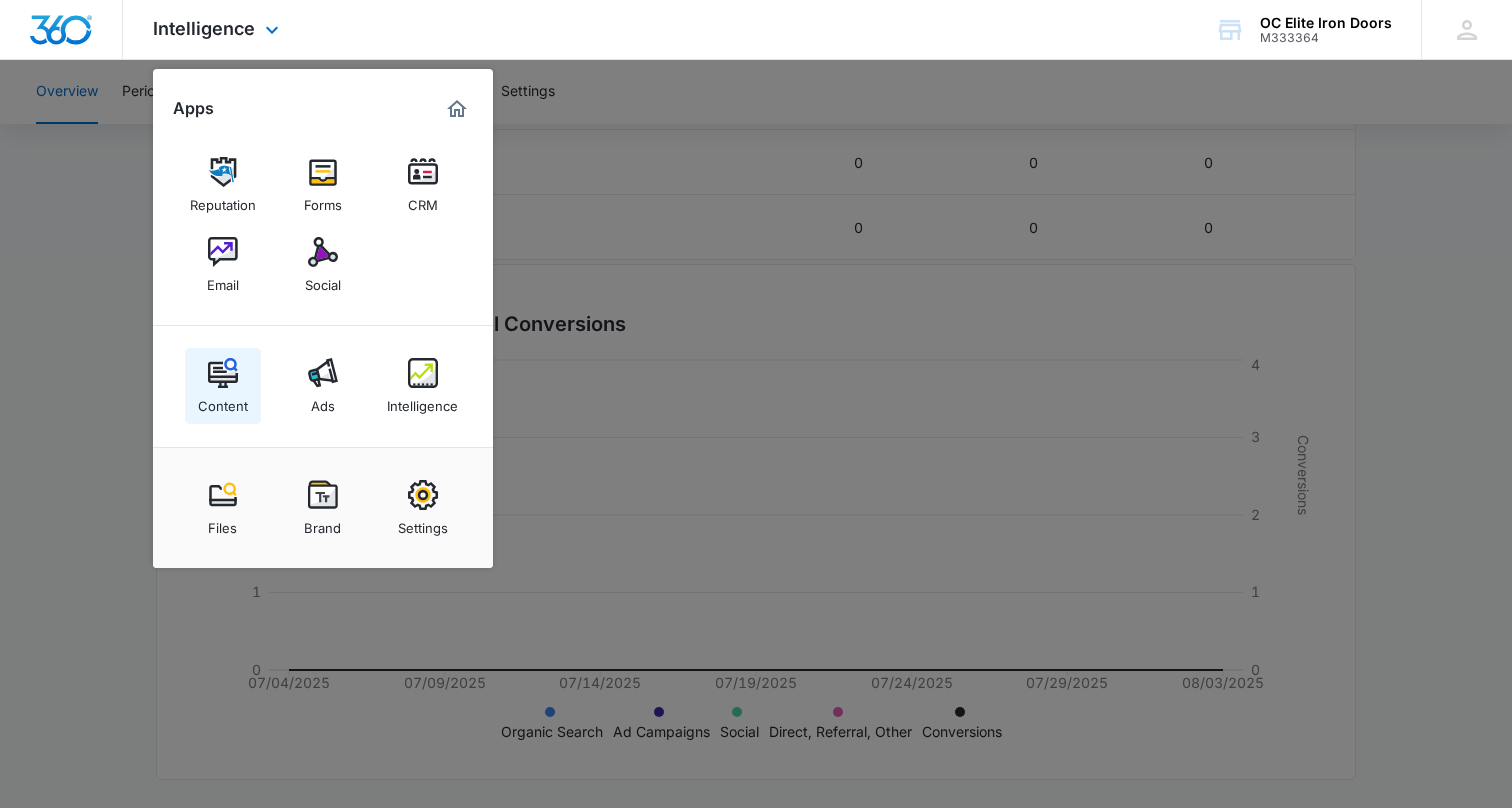 click at bounding box center [223, 373] 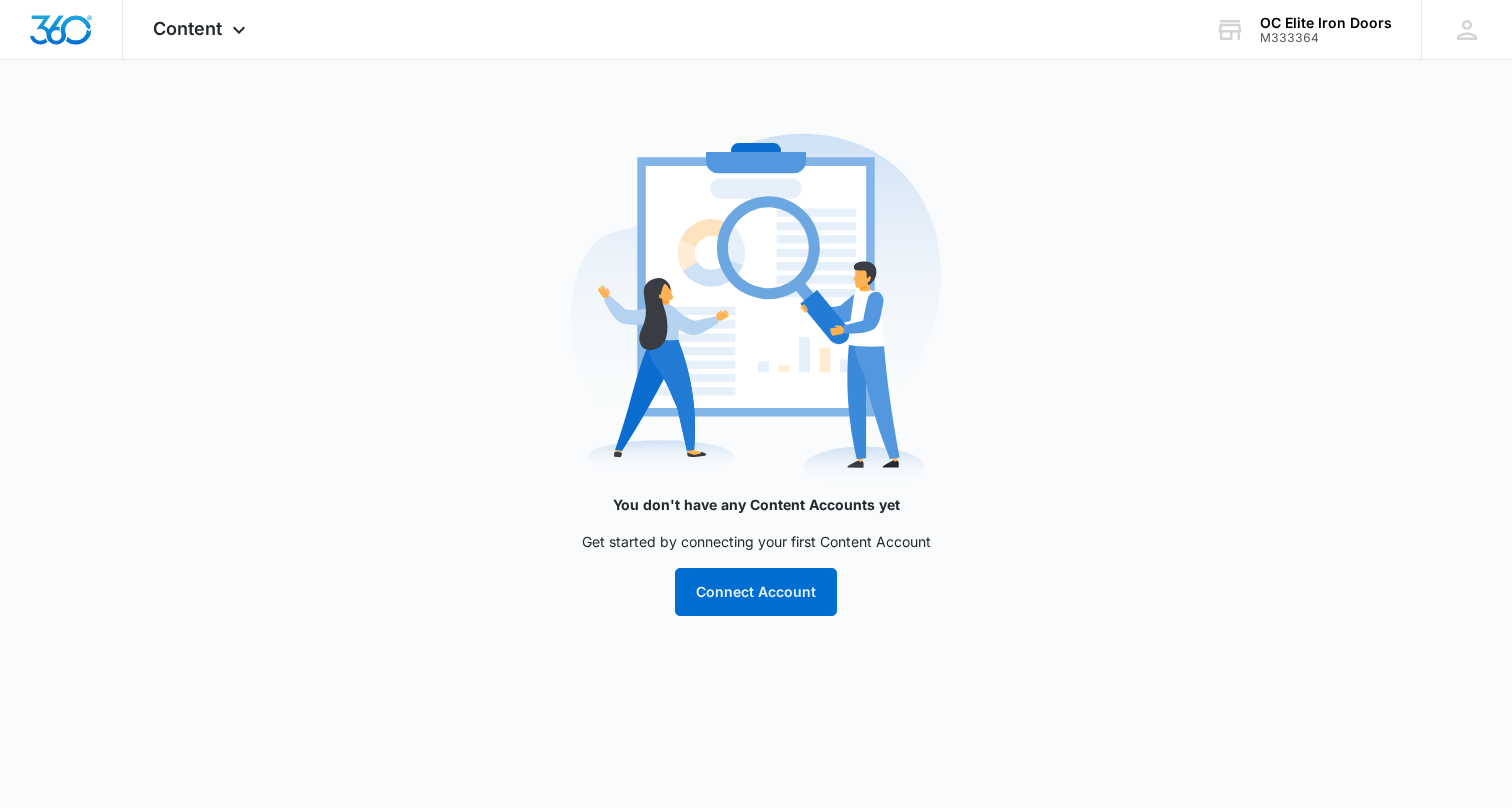 scroll, scrollTop: 0, scrollLeft: 0, axis: both 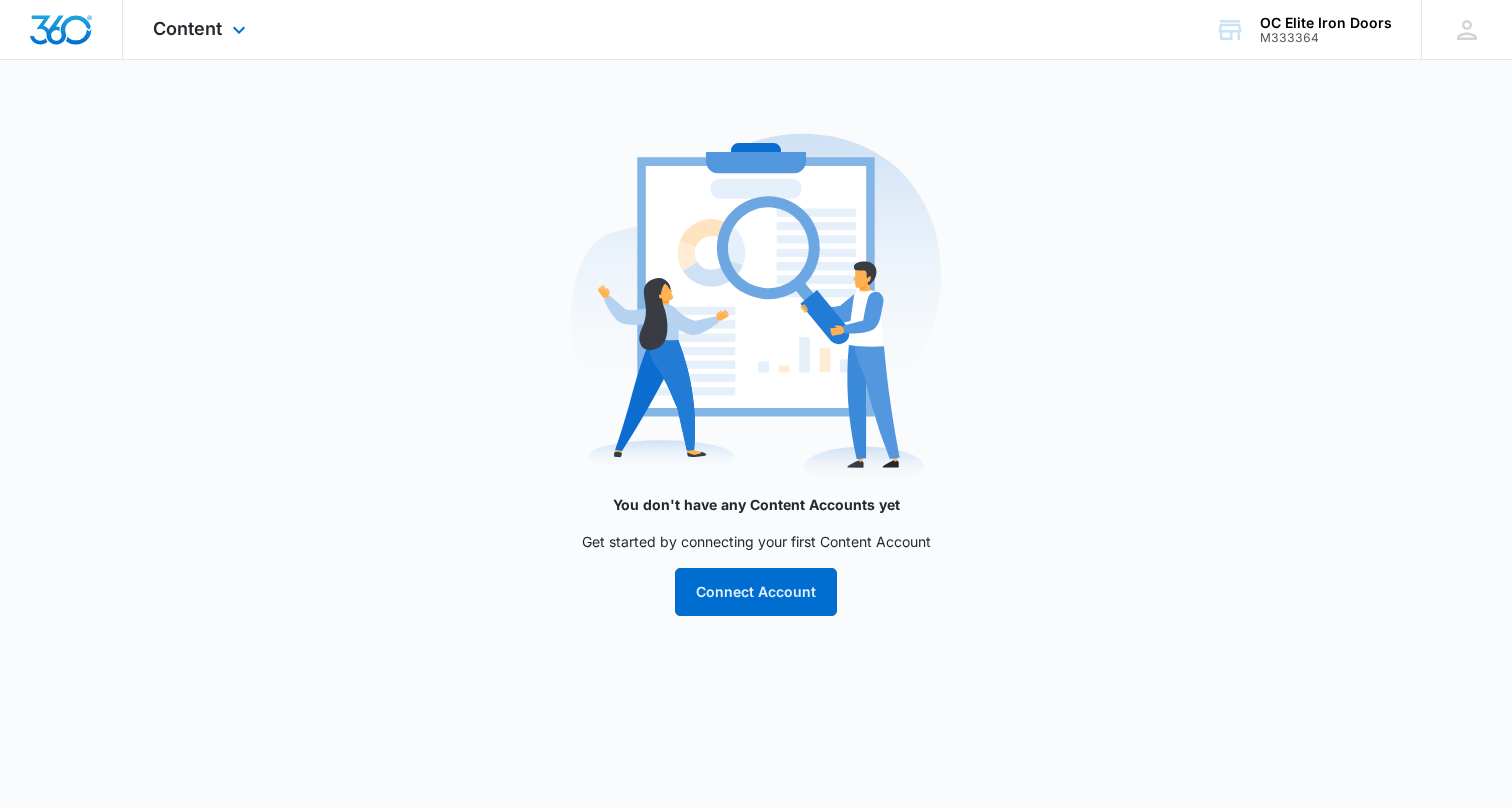 click on "Content Apps Reputation Forms CRM Email Social Content Ads Intelligence Files Brand Settings" at bounding box center (202, 29) 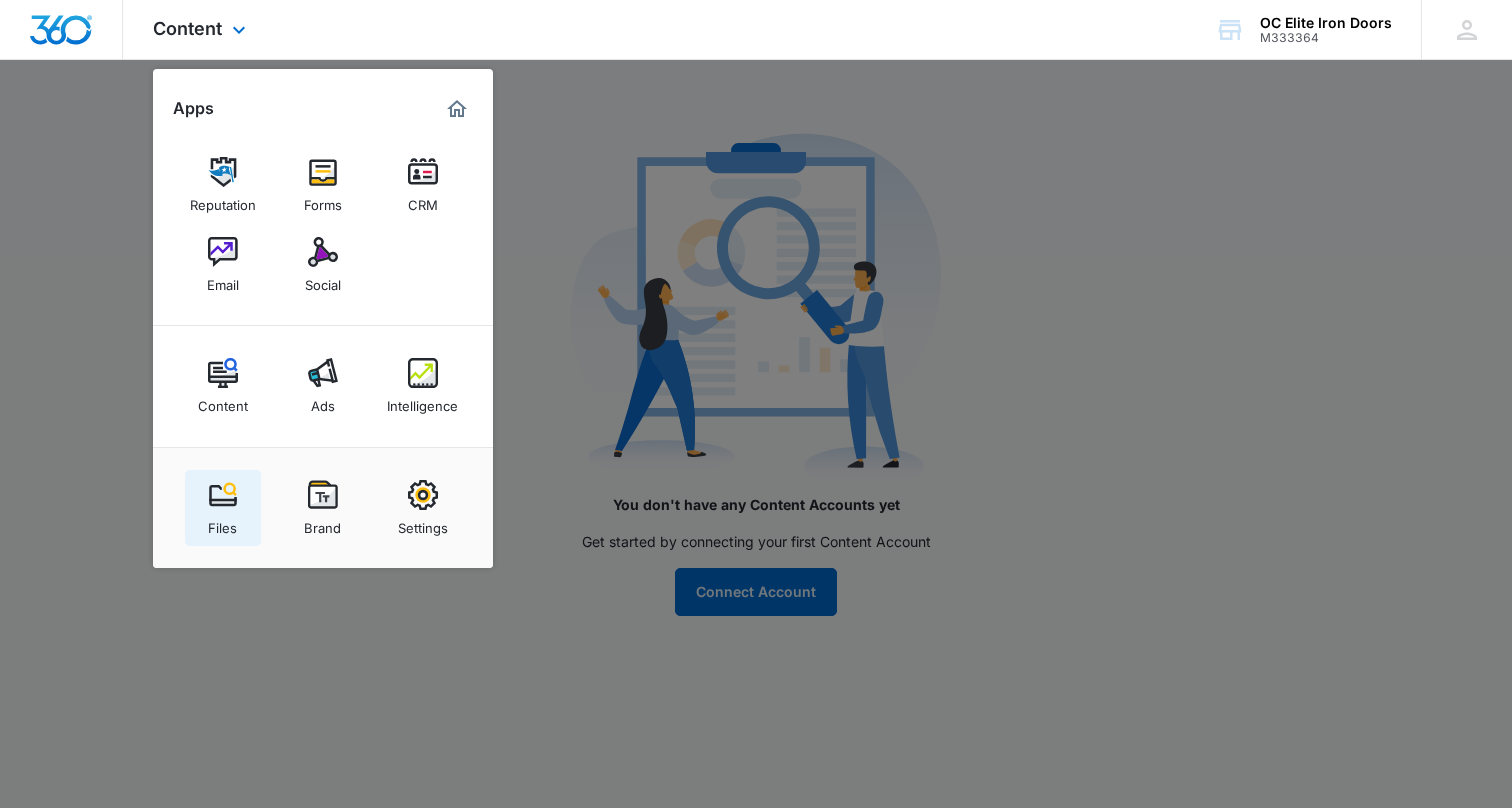click on "Files" at bounding box center [223, 508] 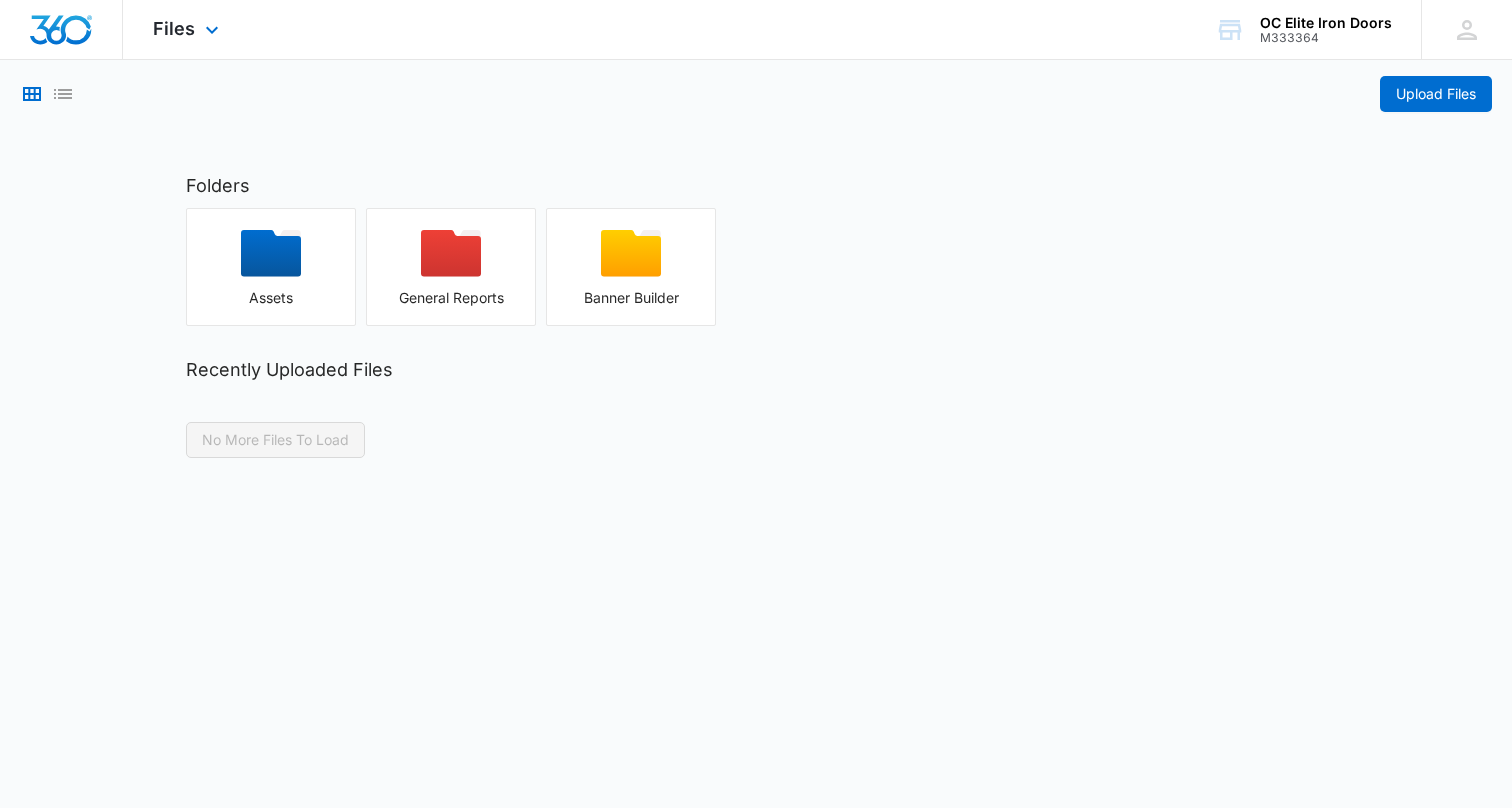 click on "Files Apps Reputation Forms CRM Email Social Content Ads Intelligence Files Brand Settings" at bounding box center [188, 29] 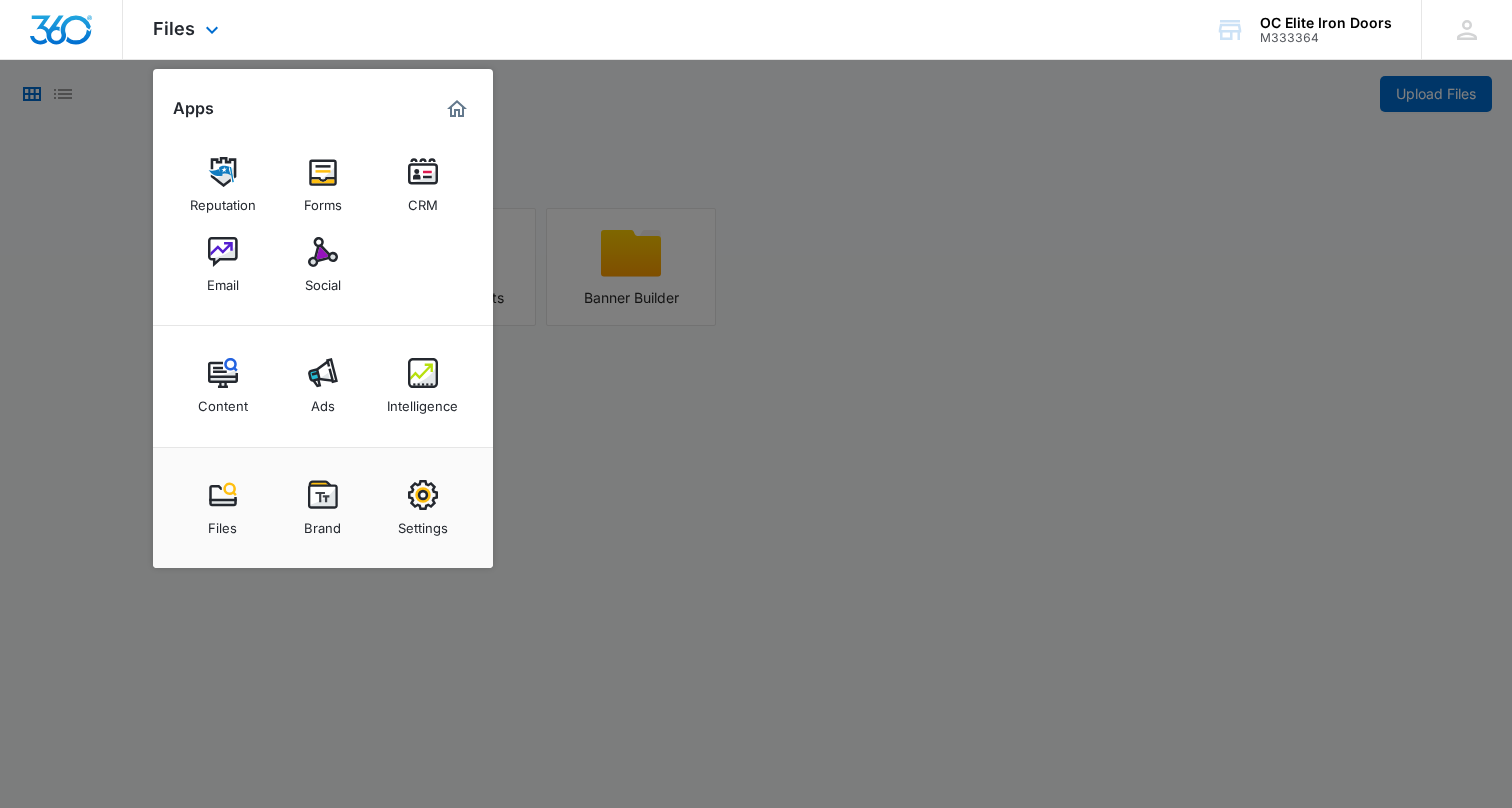 click at bounding box center [457, 109] 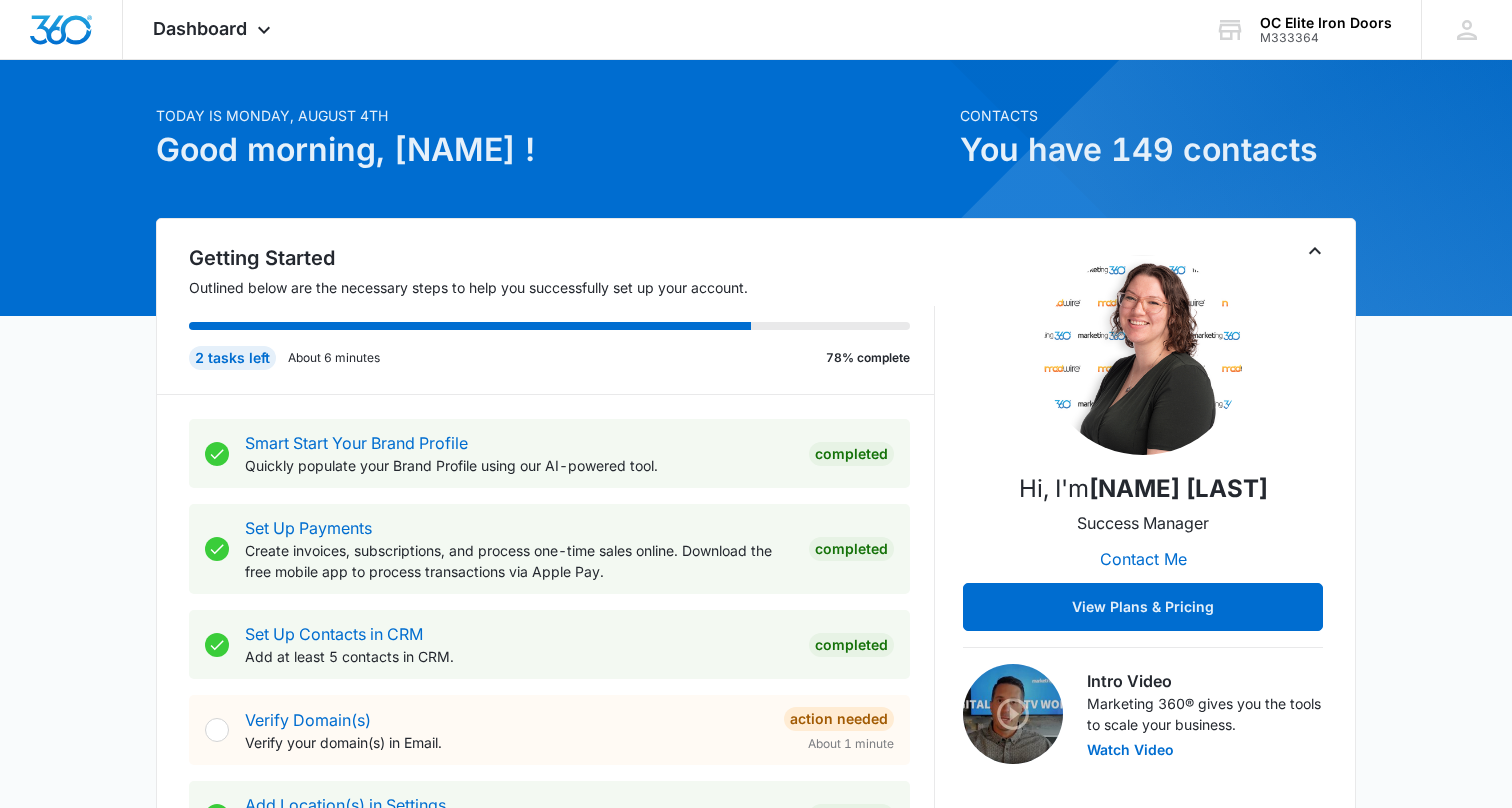 scroll, scrollTop: 26, scrollLeft: 0, axis: vertical 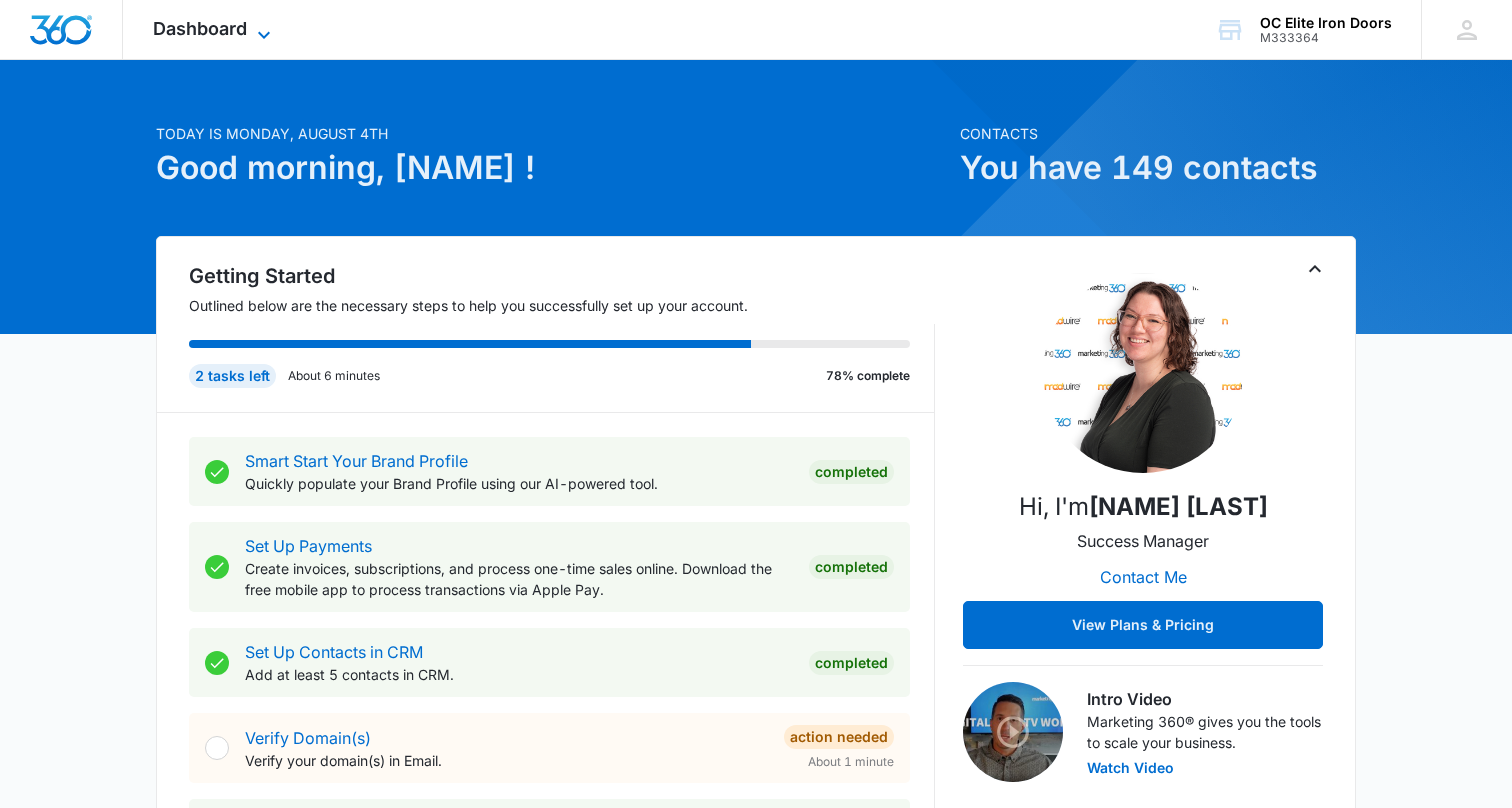 click on "Dashboard" at bounding box center [200, 28] 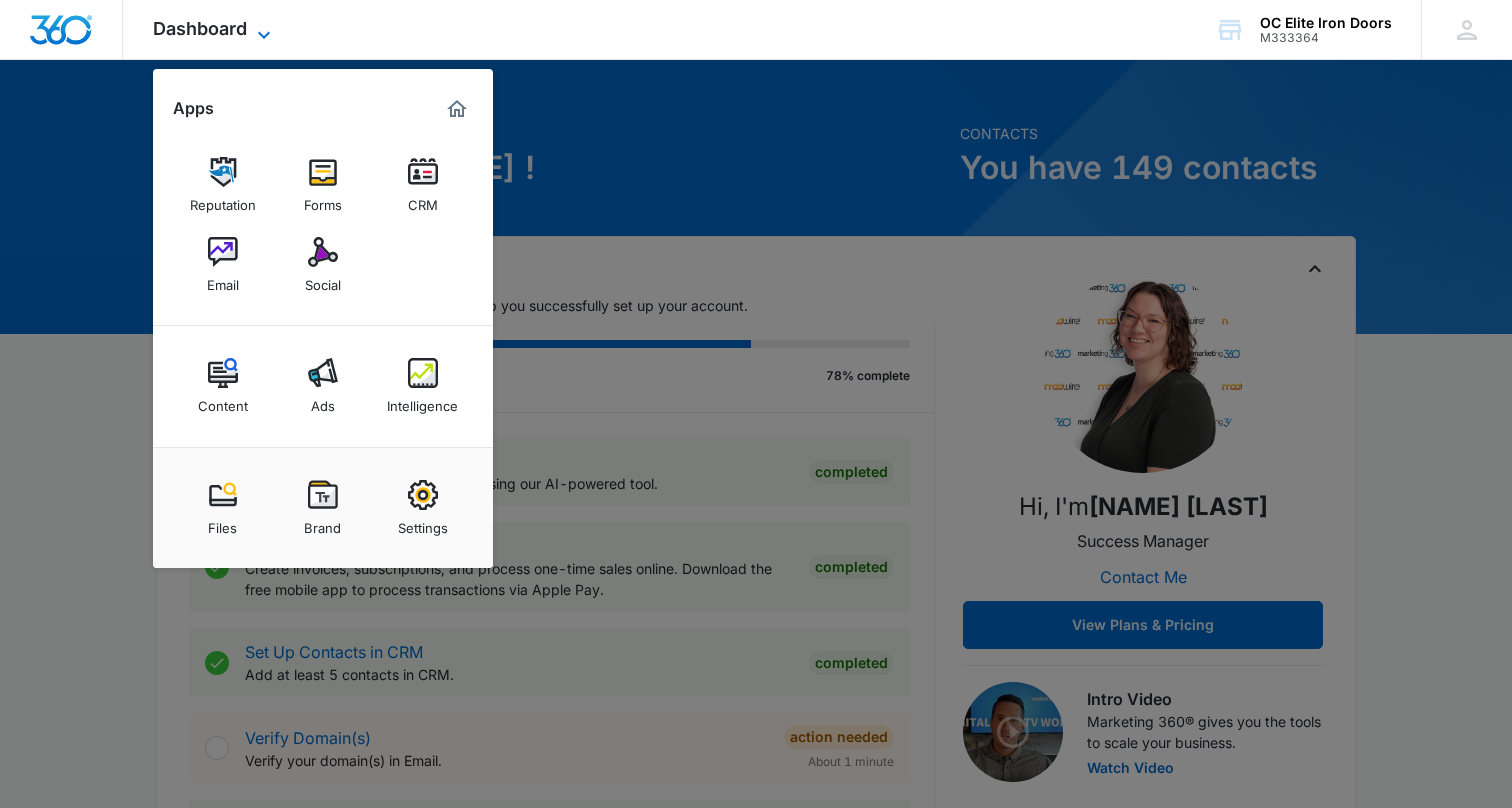 click on "Dashboard" at bounding box center (200, 28) 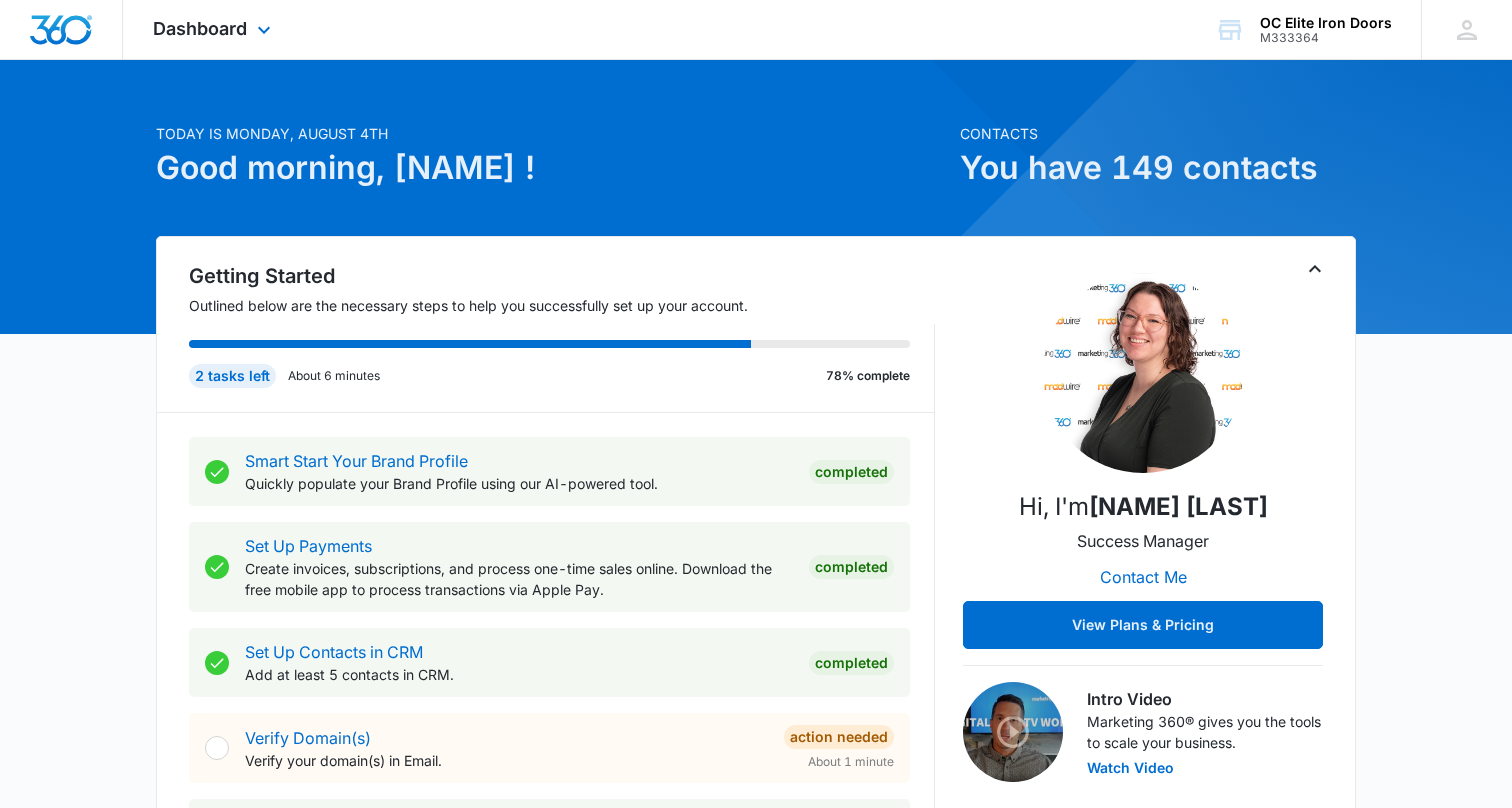 click at bounding box center (61, 30) 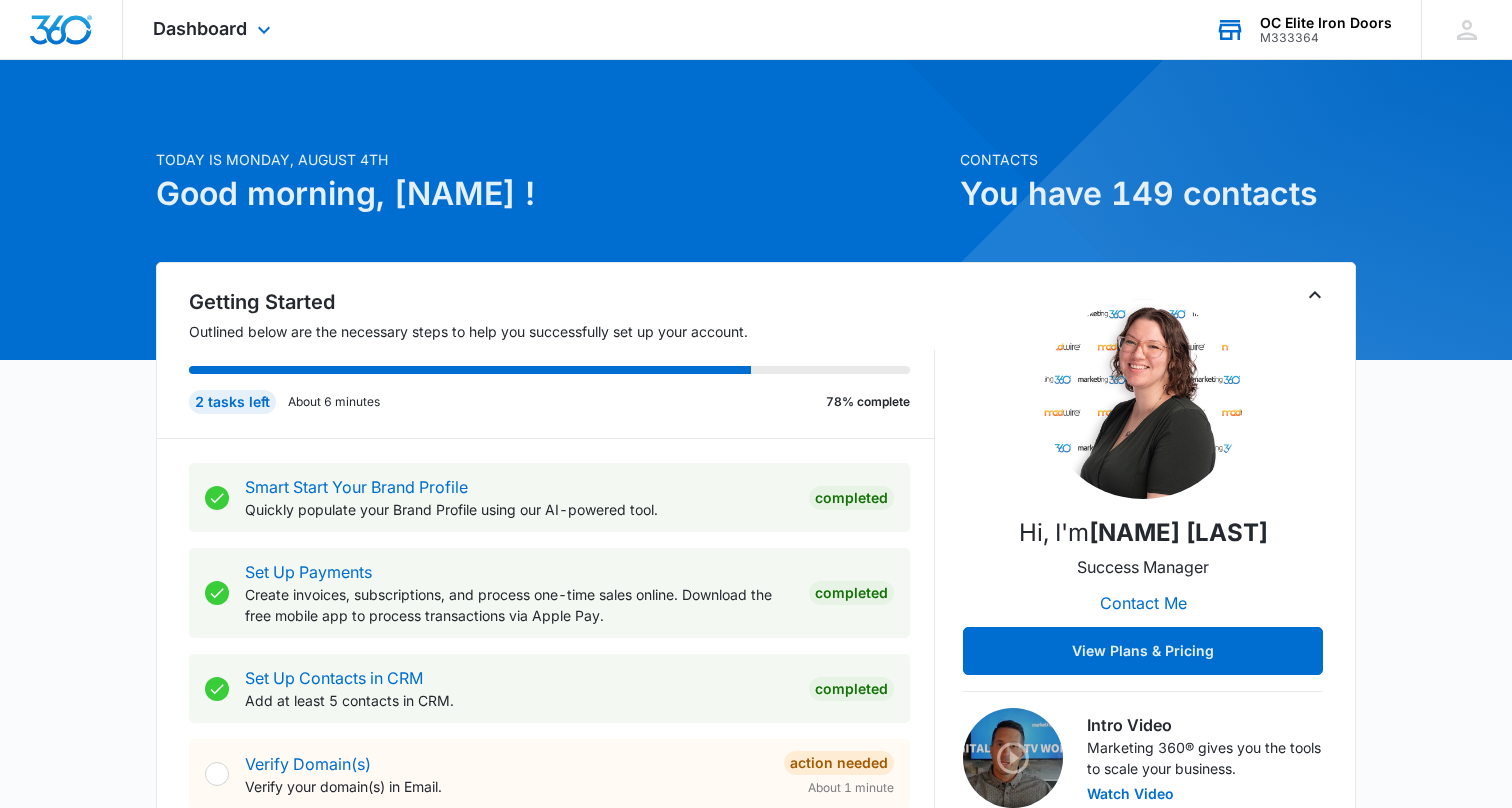 click on "OC Elite Iron Doors" at bounding box center [1326, 23] 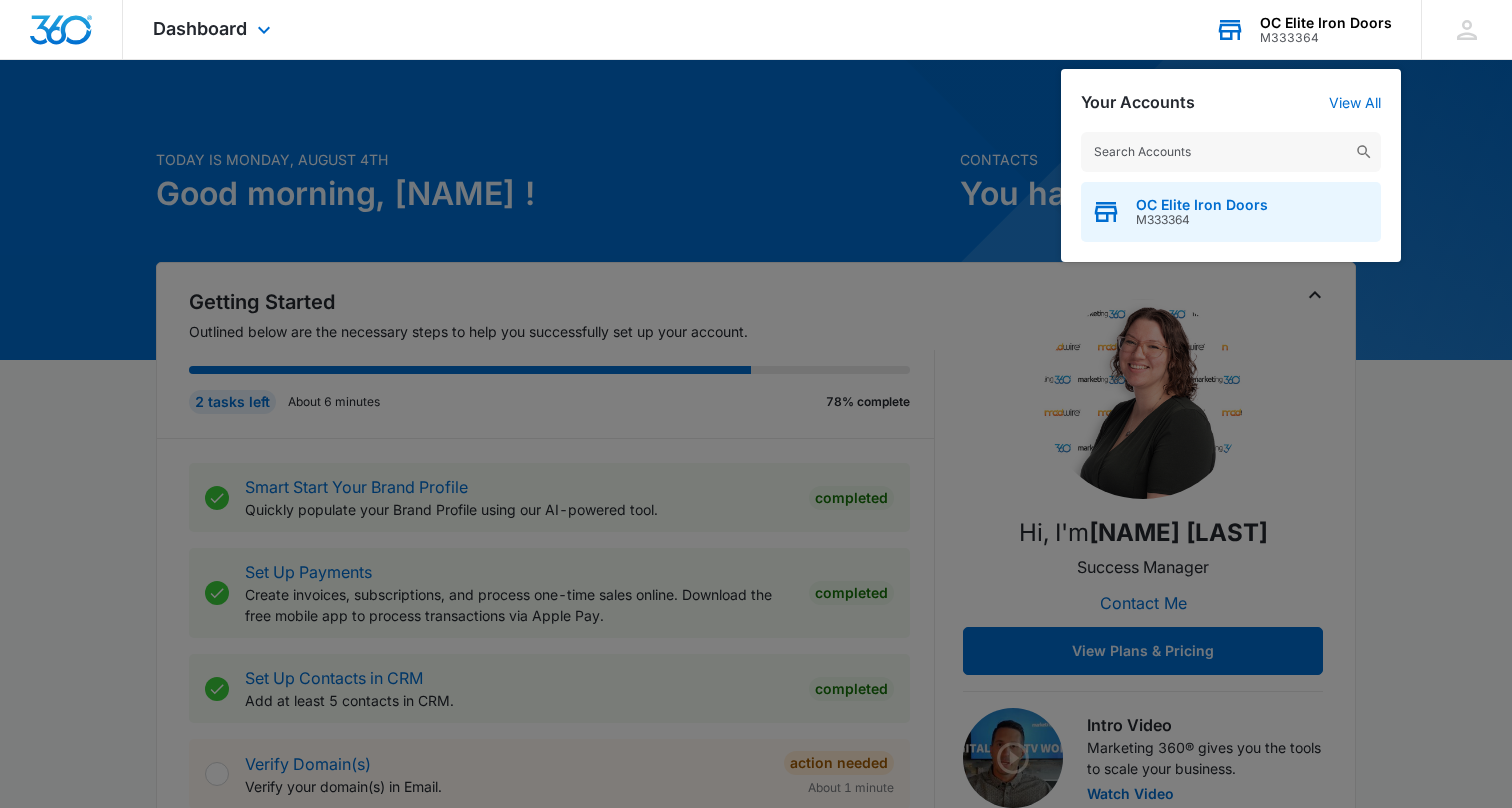 click on "OC Elite Iron Doors" at bounding box center (1202, 205) 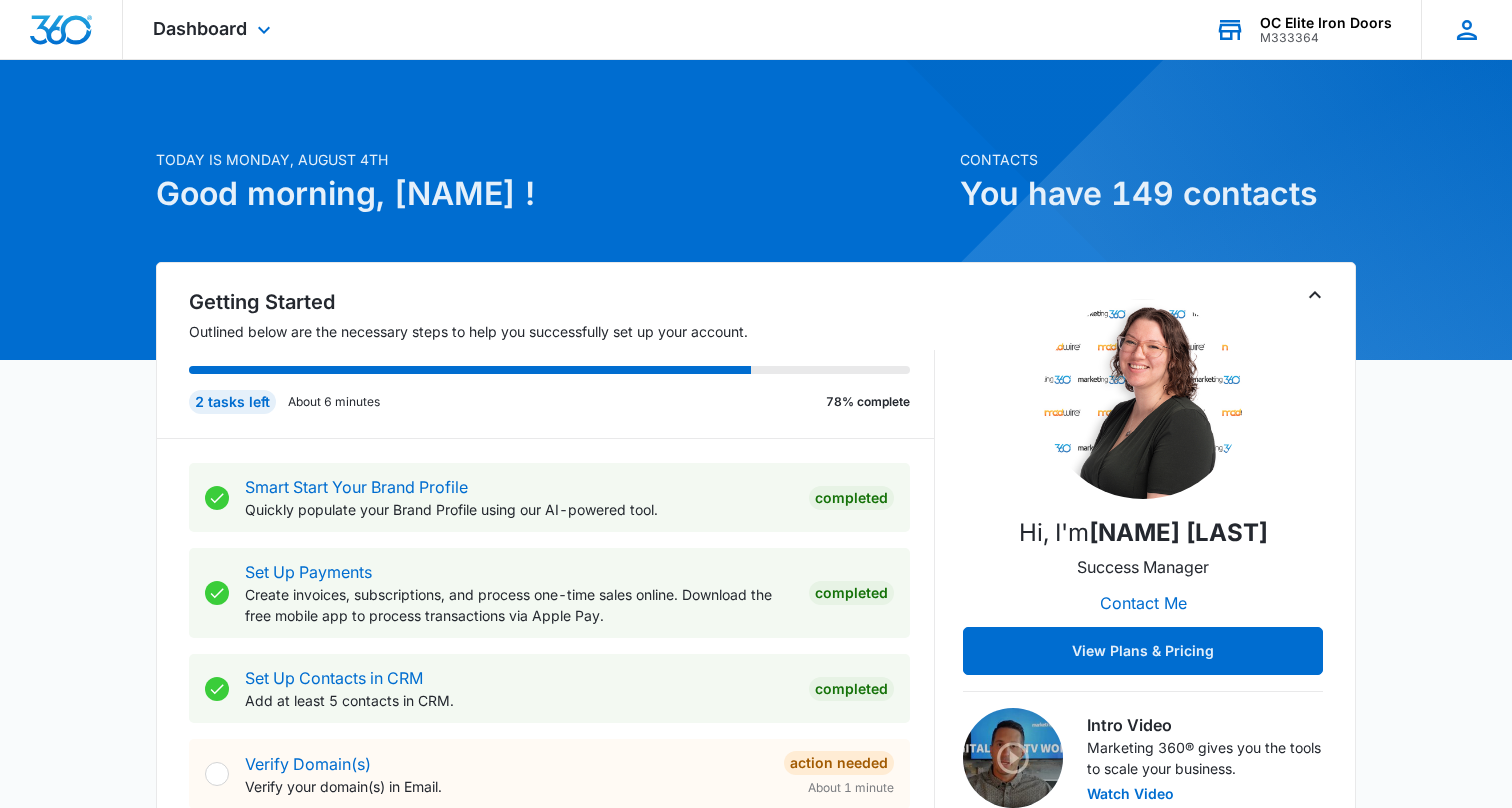 click on "JS Jackie  Sanchez jackie@oceliteirondoors.com My Profile Notifications Support Logout Terms & Conditions   •   Privacy Policy" at bounding box center (1466, 29) 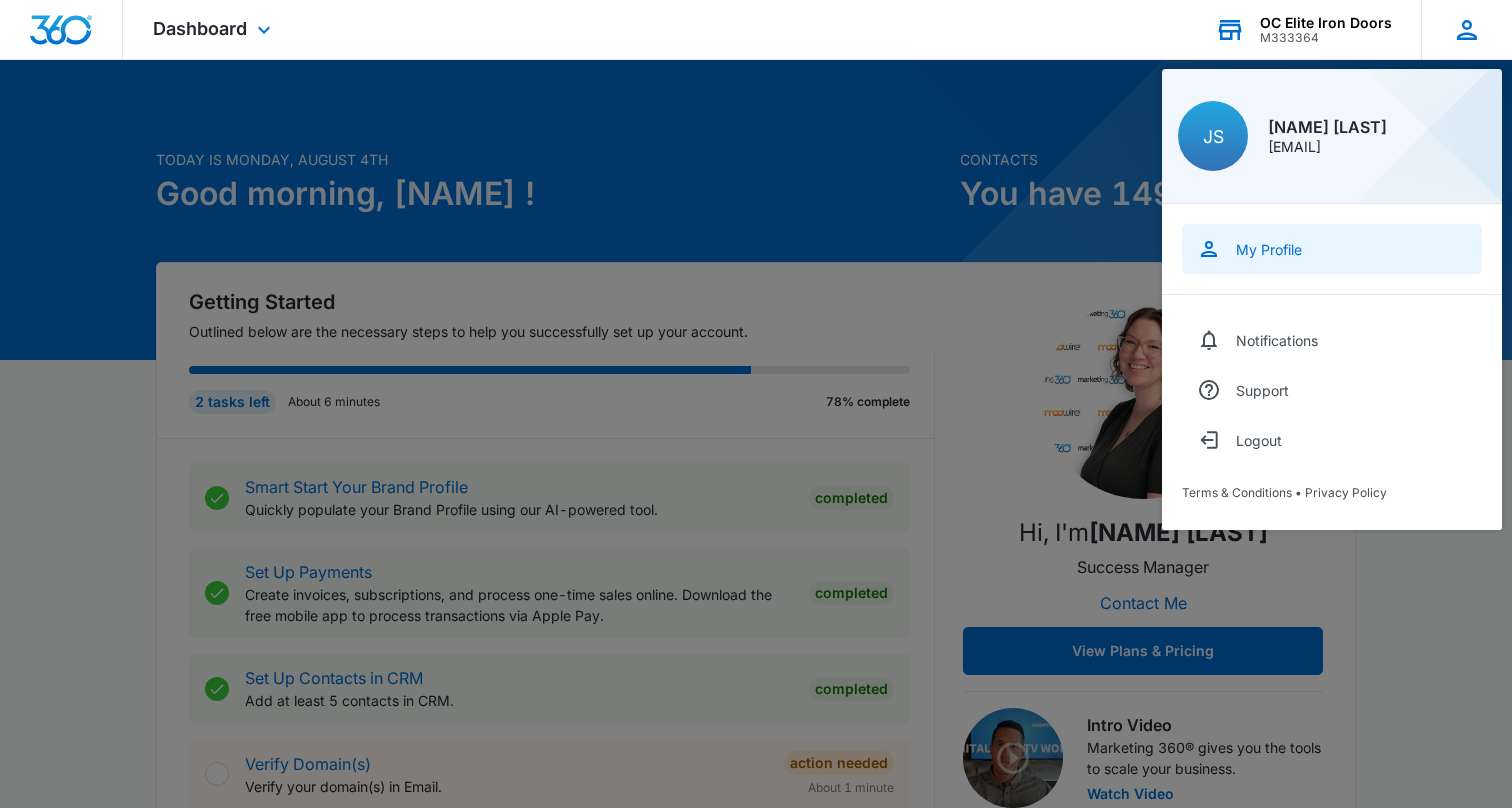 click on "My Profile" at bounding box center (1332, 249) 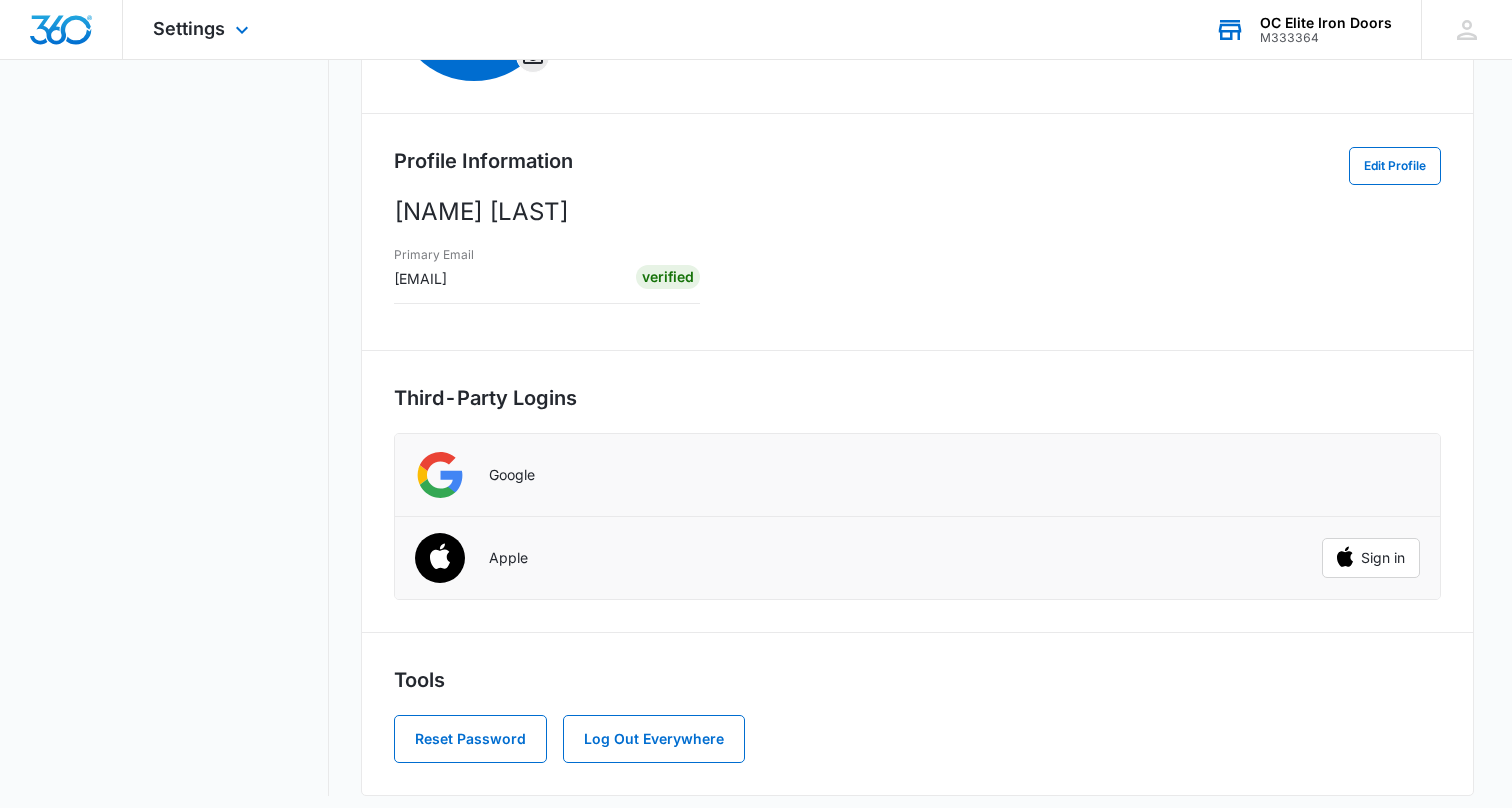 scroll, scrollTop: 292, scrollLeft: 0, axis: vertical 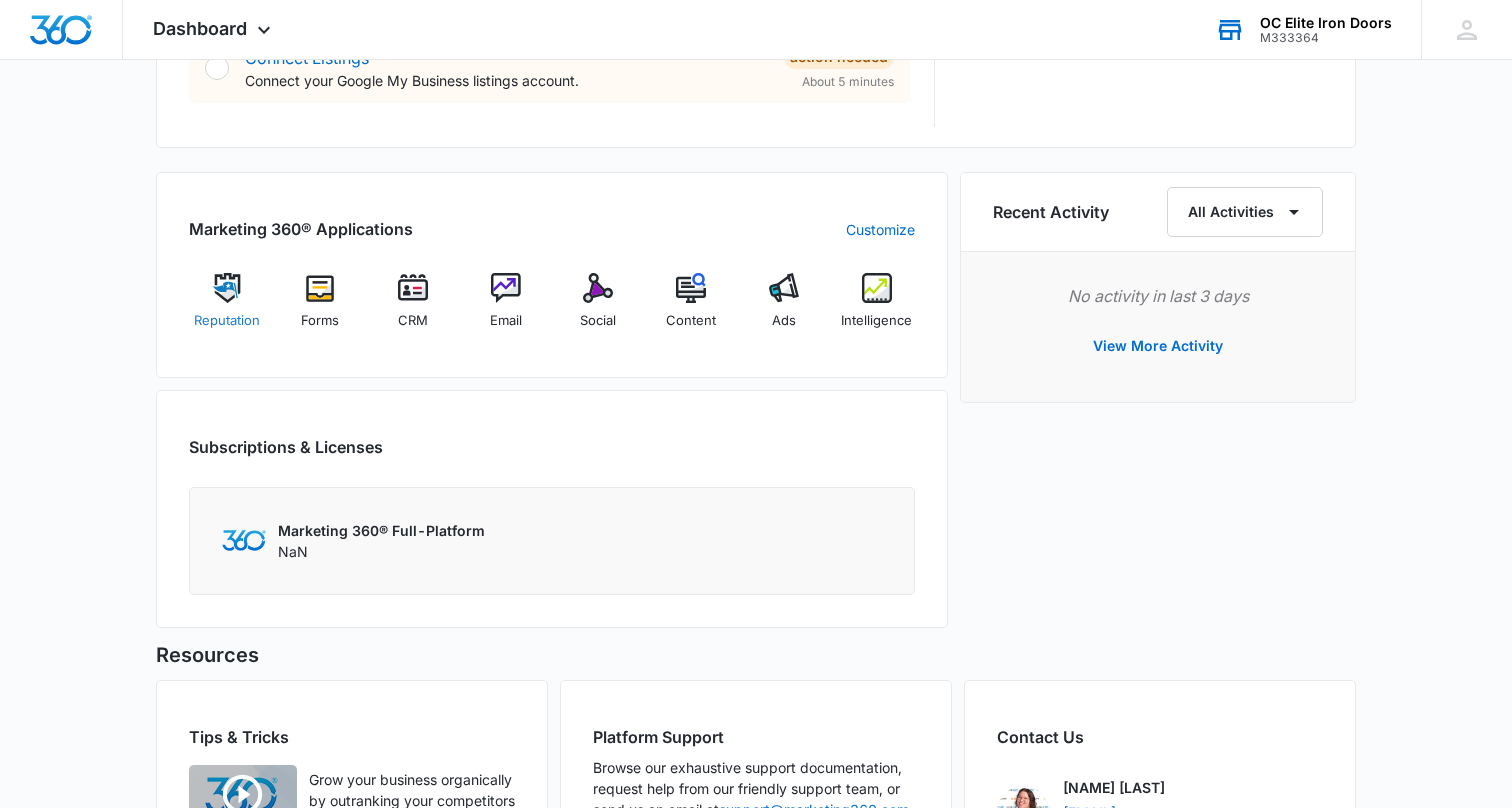click on "Reputation" at bounding box center [227, 309] 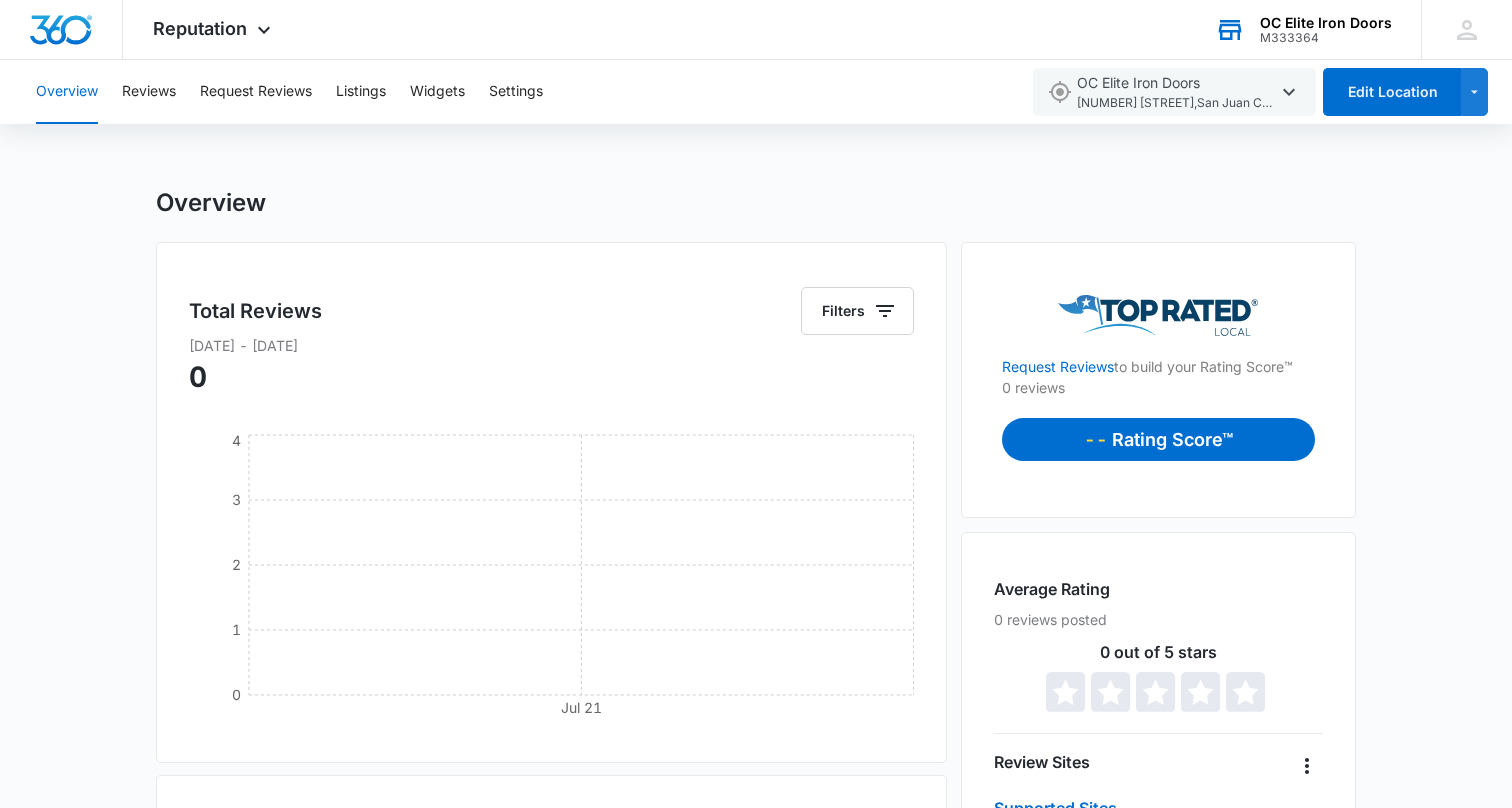 scroll, scrollTop: 0, scrollLeft: 0, axis: both 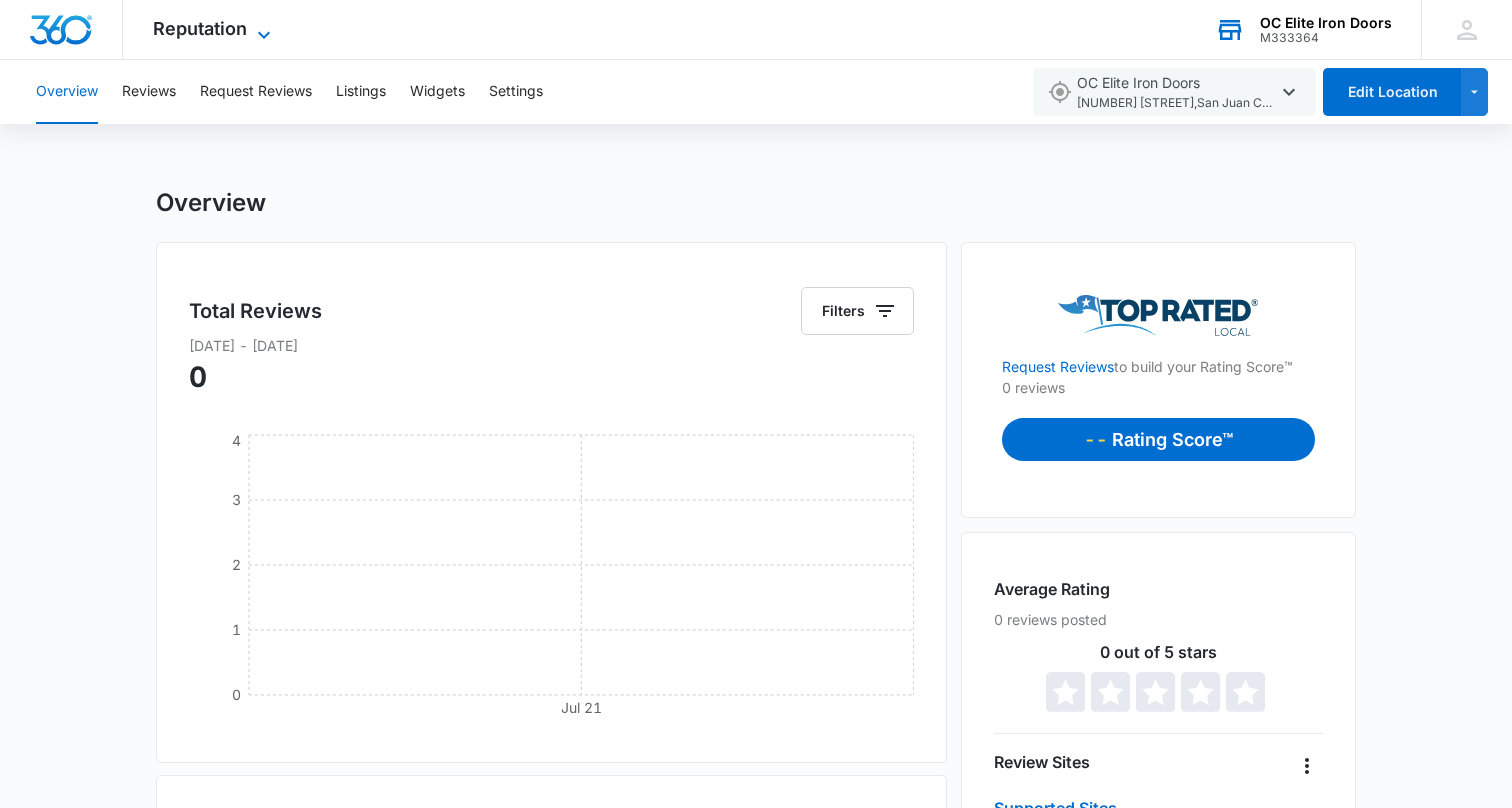 click on "Reputation" at bounding box center [200, 28] 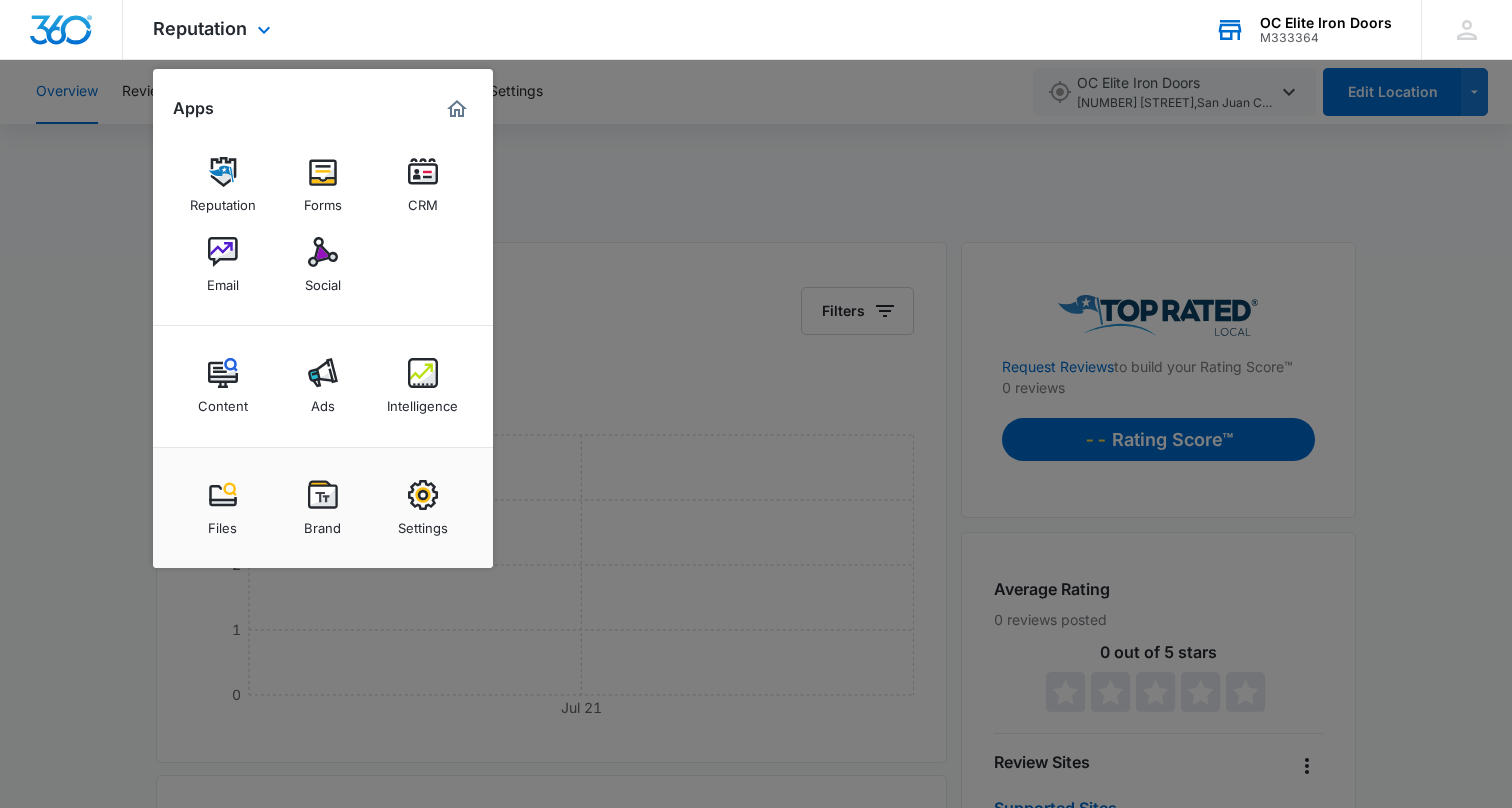 click at bounding box center (457, 109) 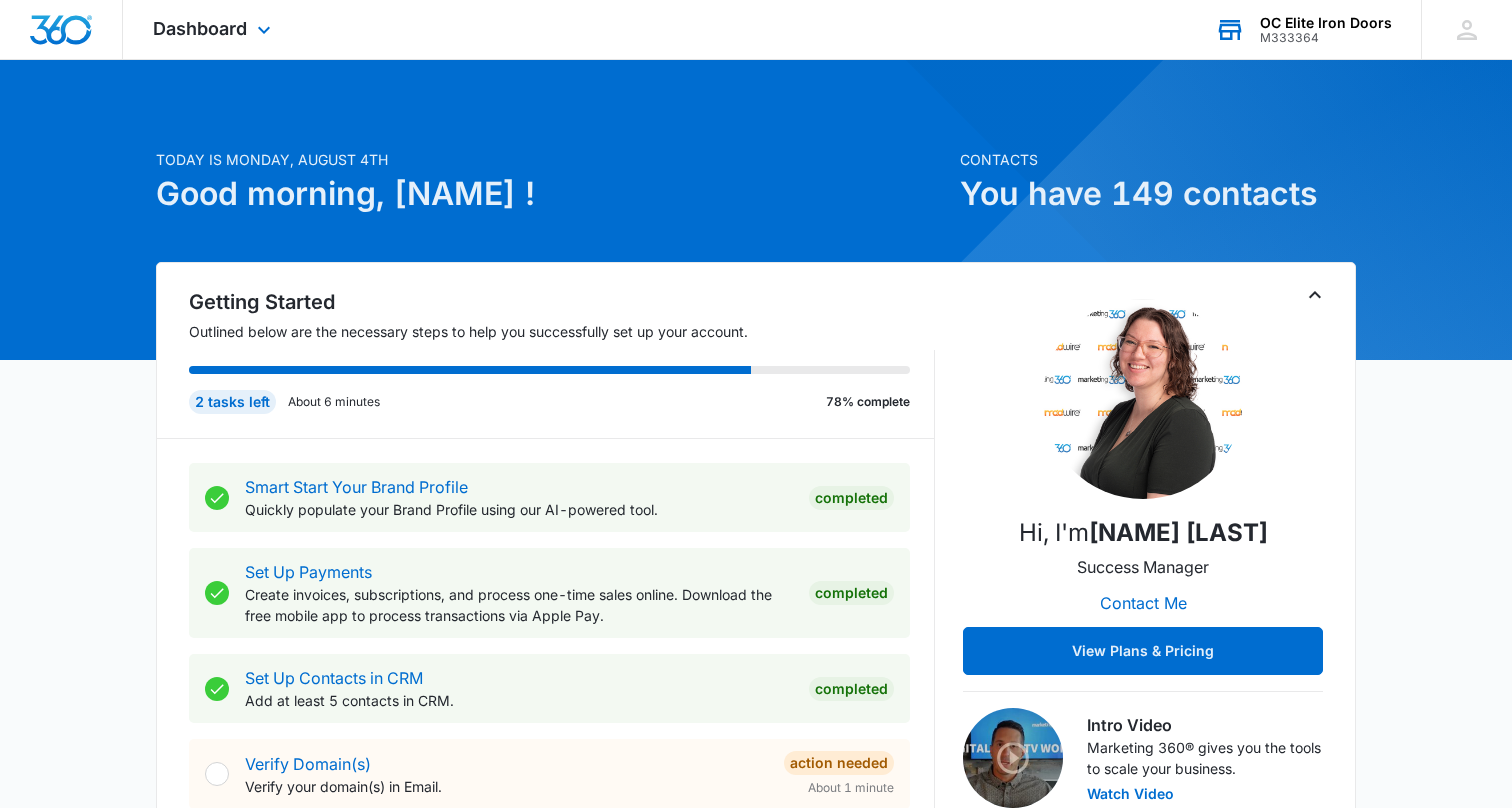scroll, scrollTop: 0, scrollLeft: 0, axis: both 